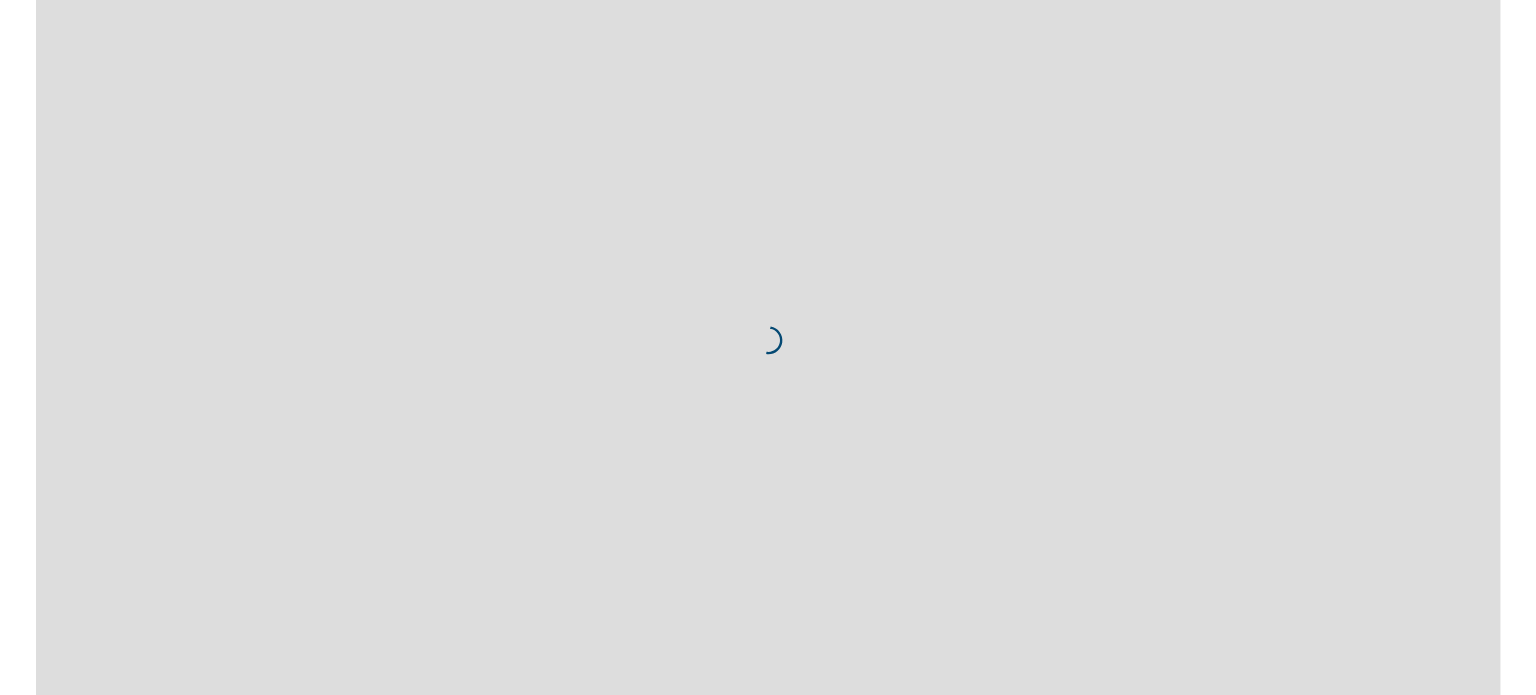 scroll, scrollTop: 0, scrollLeft: 0, axis: both 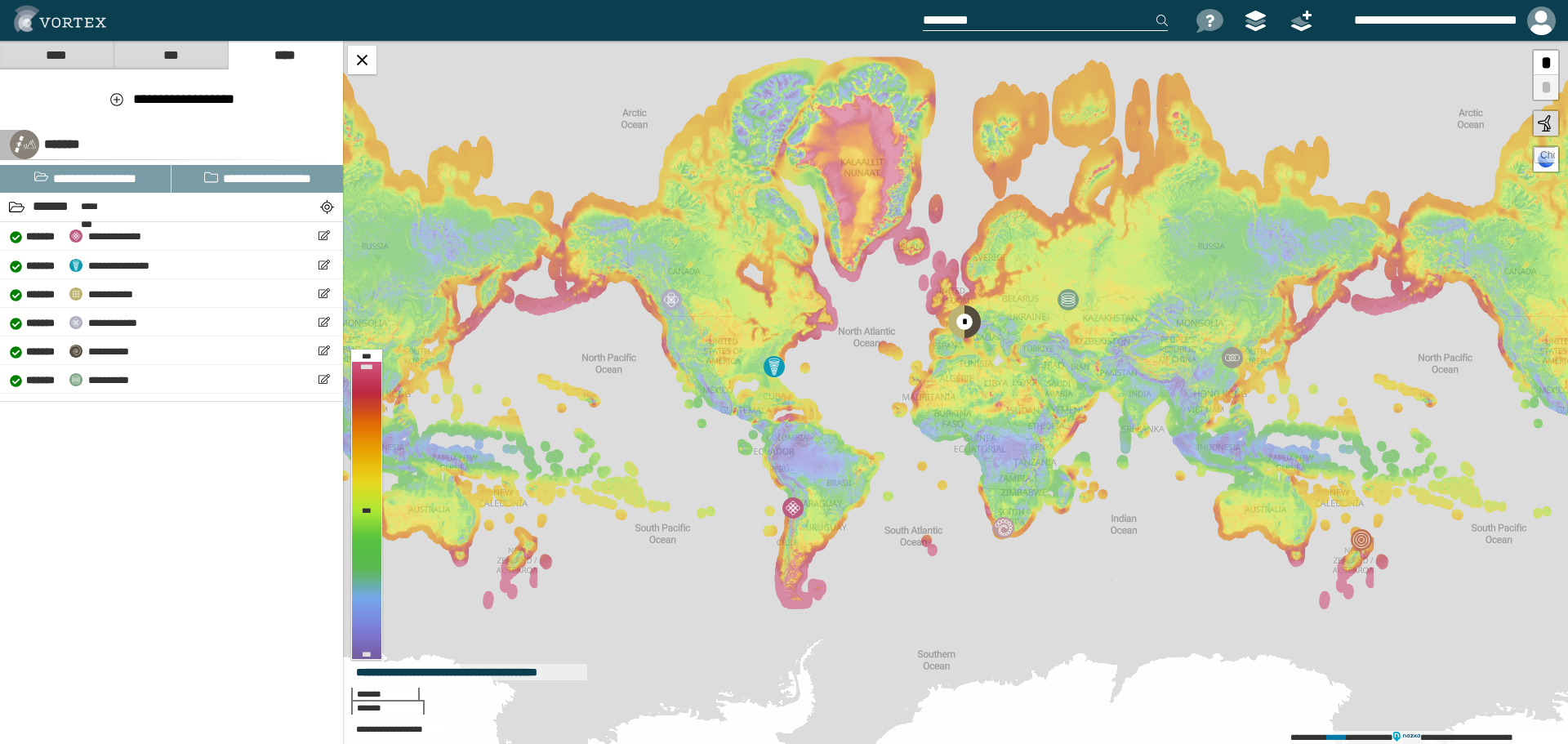 click on "***" at bounding box center [171, 55] 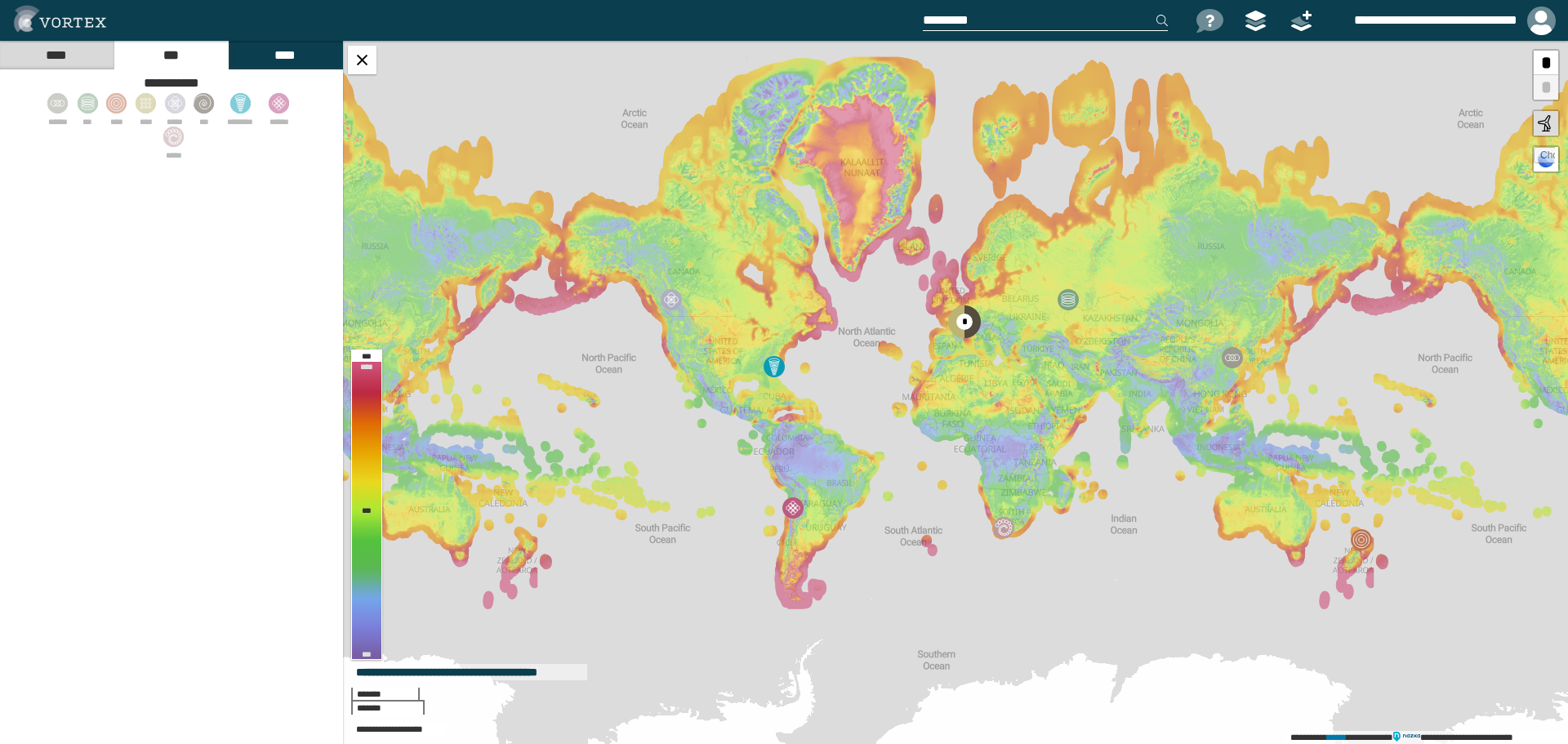 click on "****" at bounding box center (56, 55) 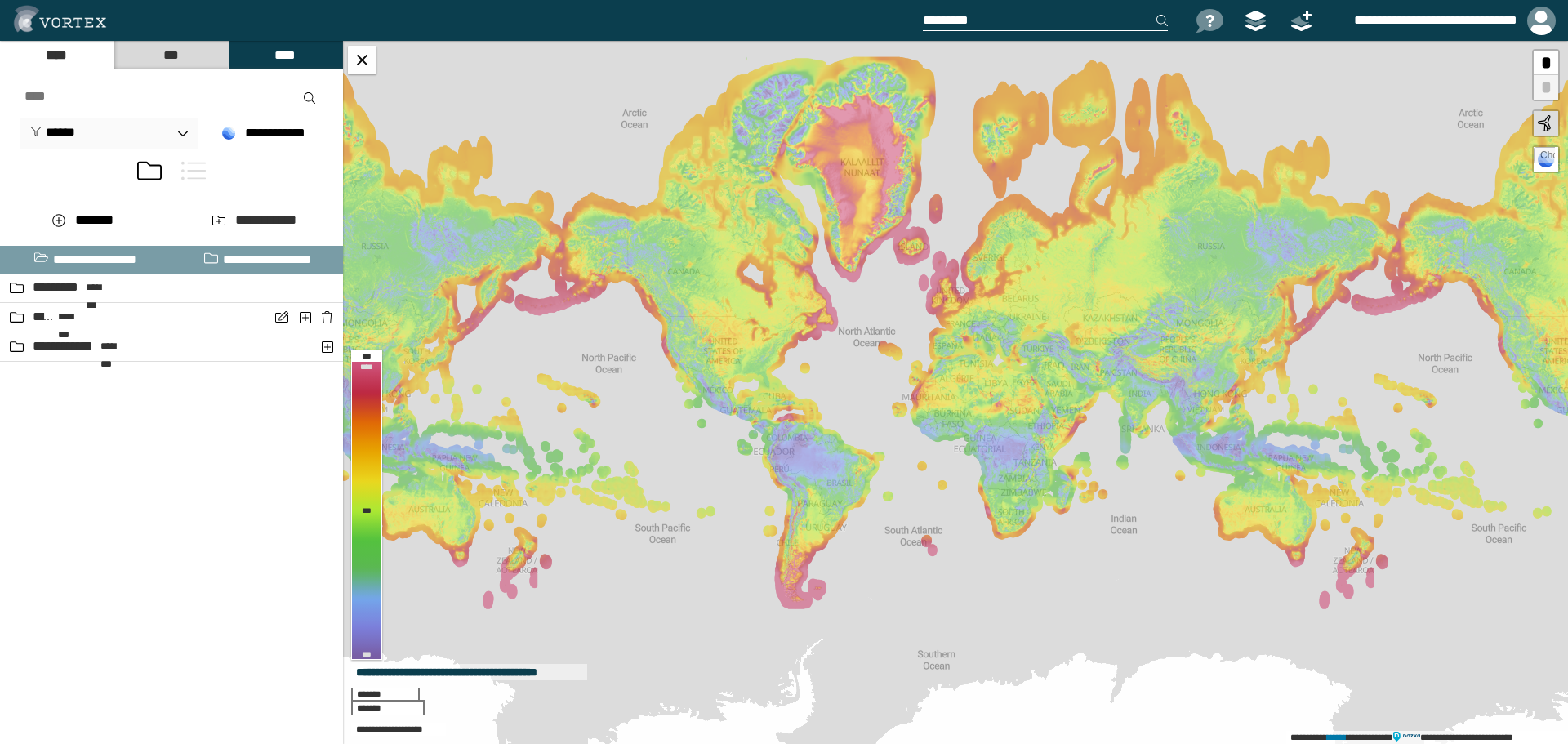click on "***" at bounding box center [171, 55] 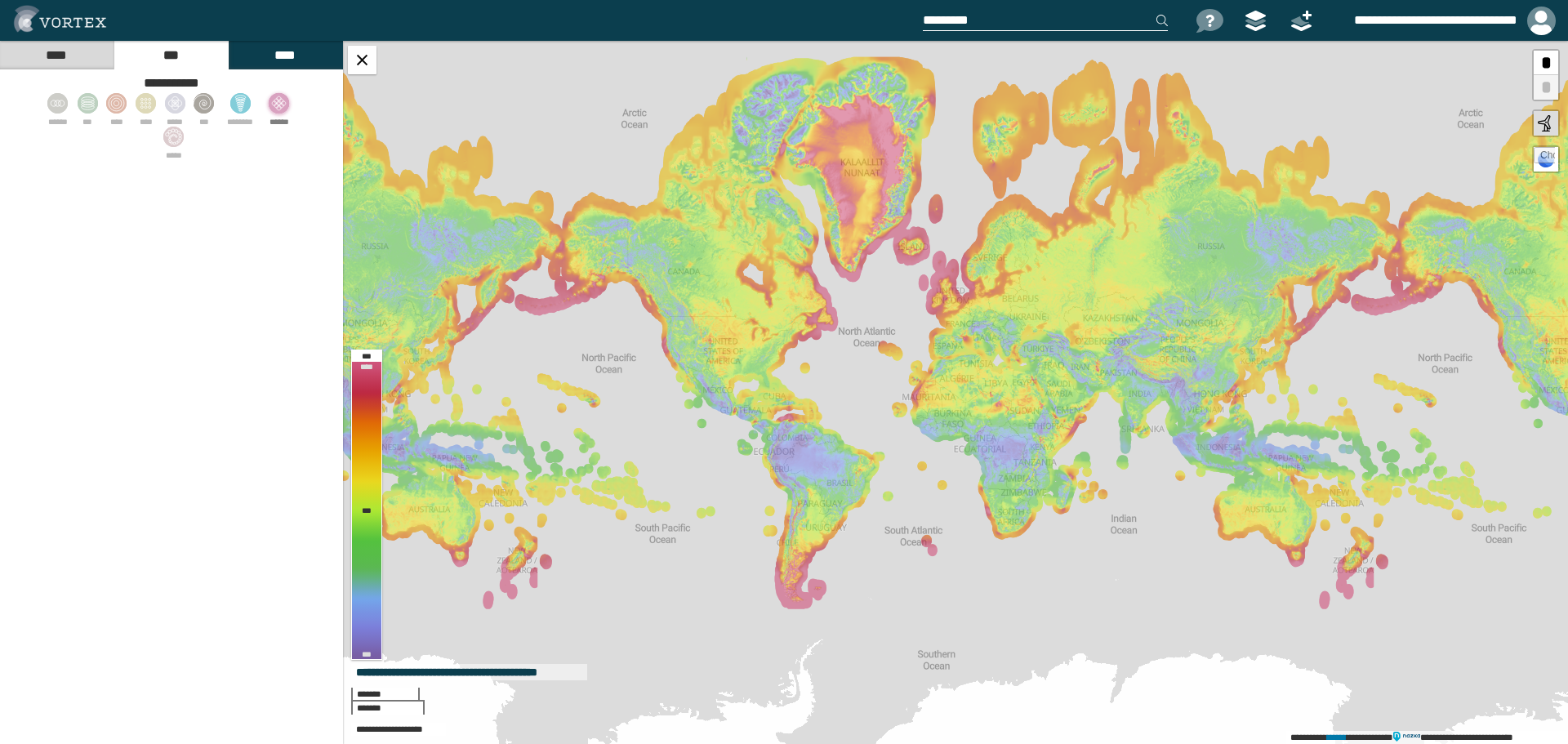 click at bounding box center (276, 100) 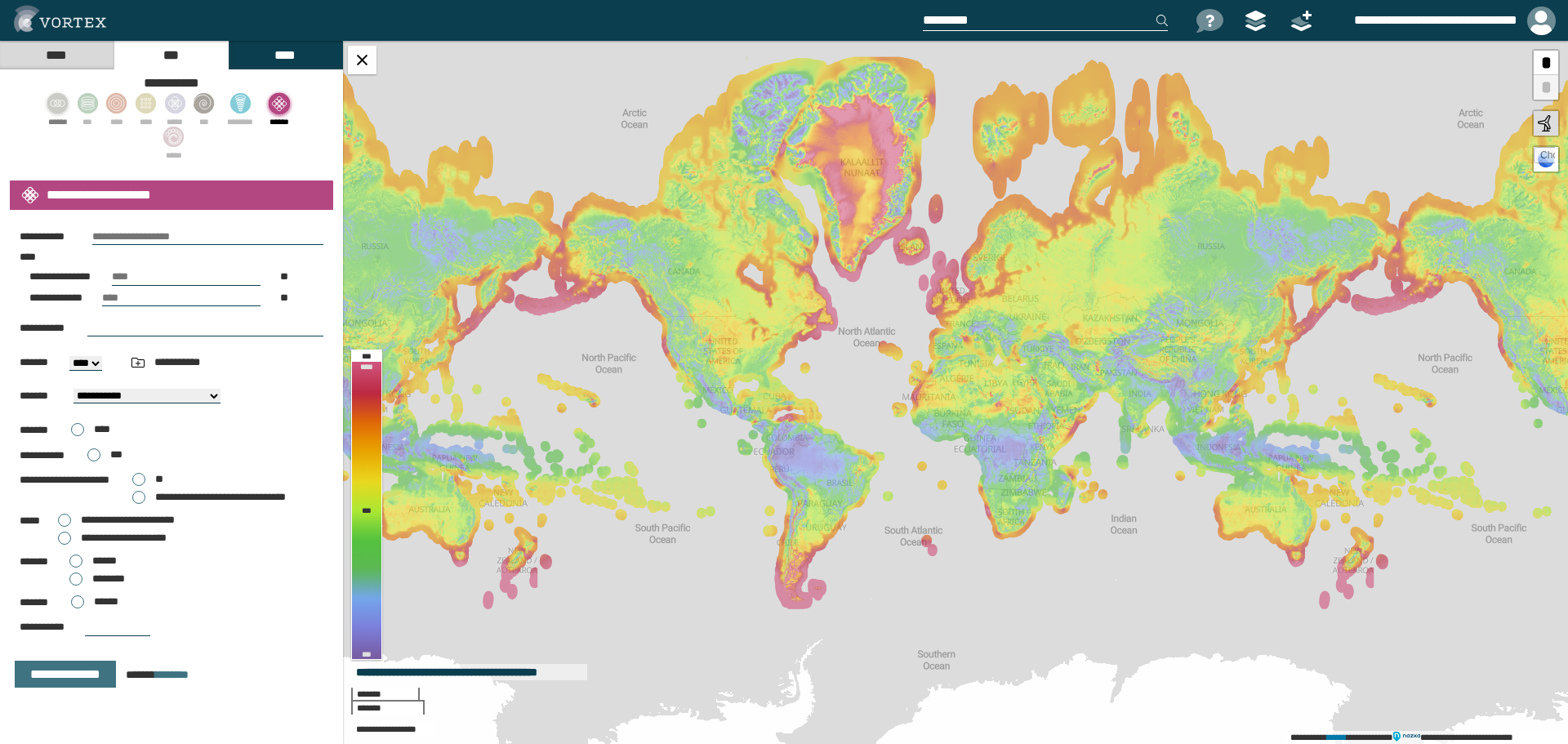 click at bounding box center [62, 103] 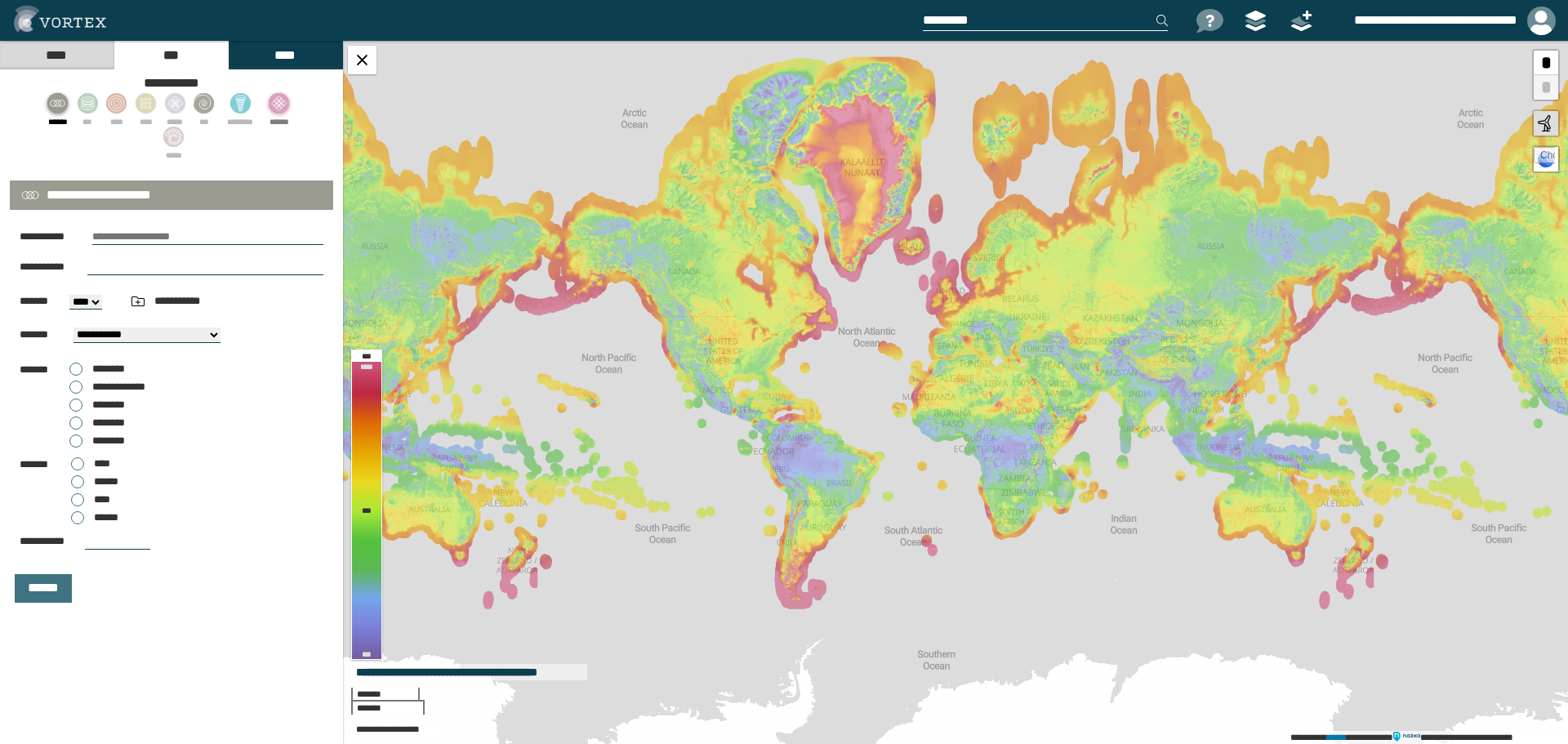 click on "********" at bounding box center [97, 423] 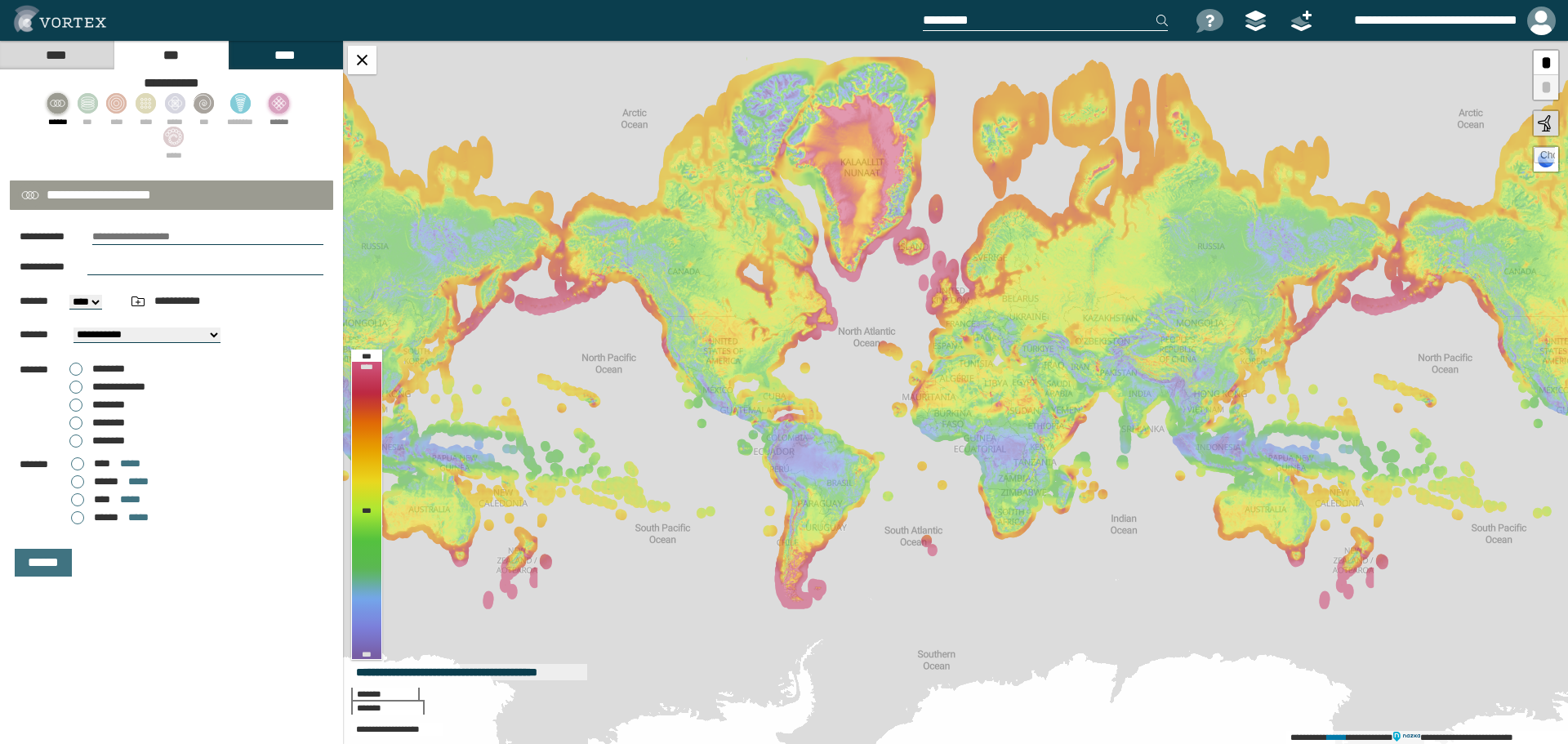 click on "**** *****" at bounding box center (105, 500) 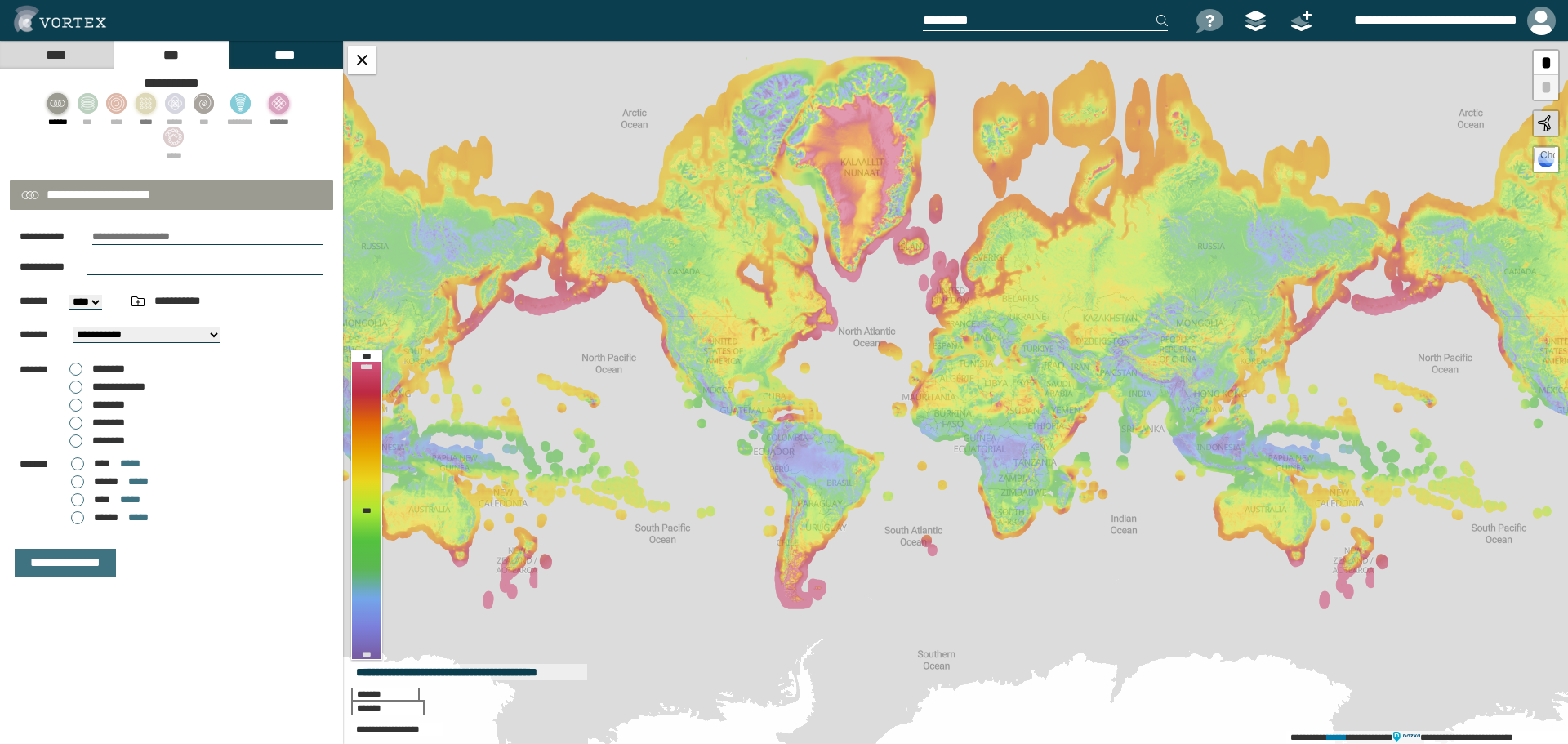 click at bounding box center (145, 103) 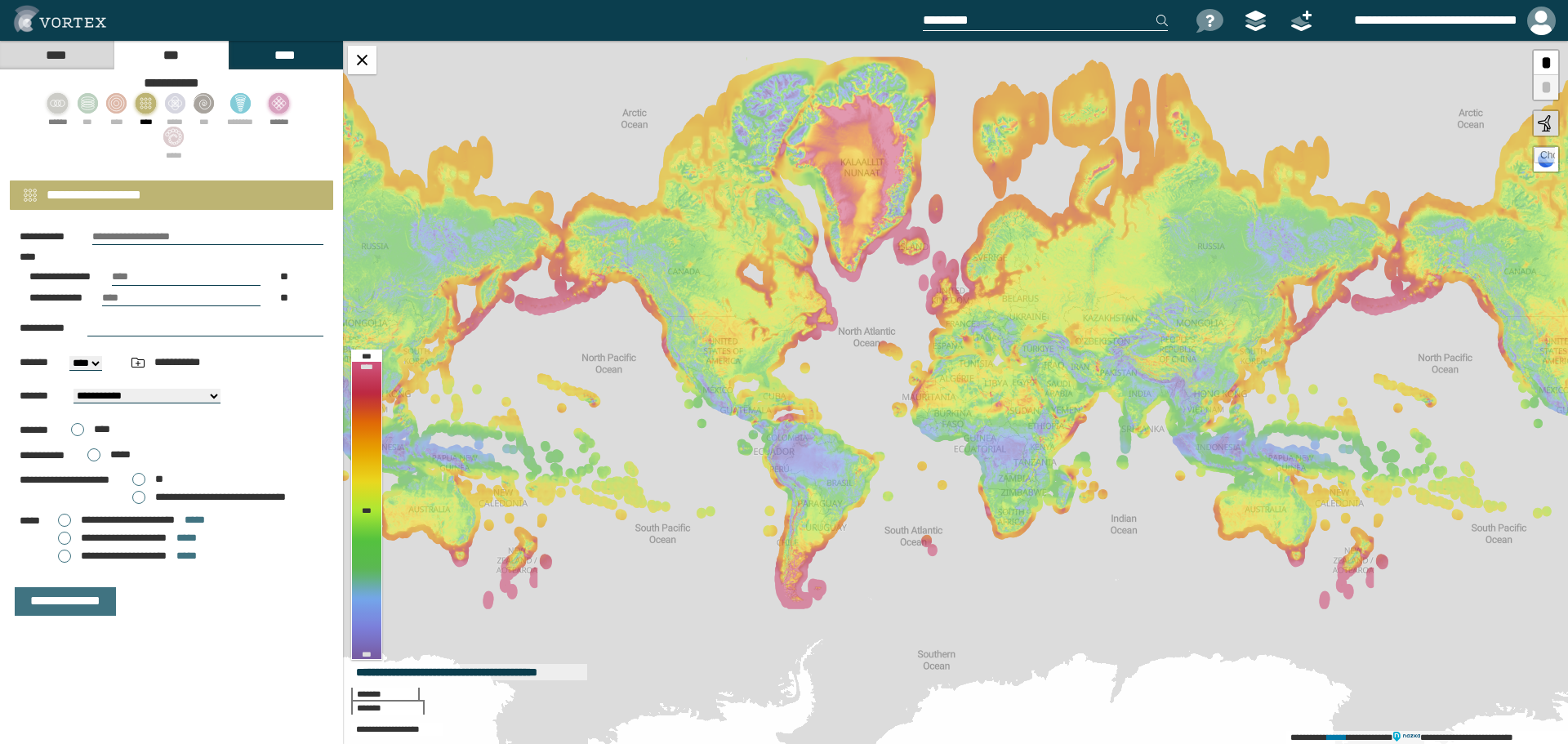 click on "**" at bounding box center (148, 479) 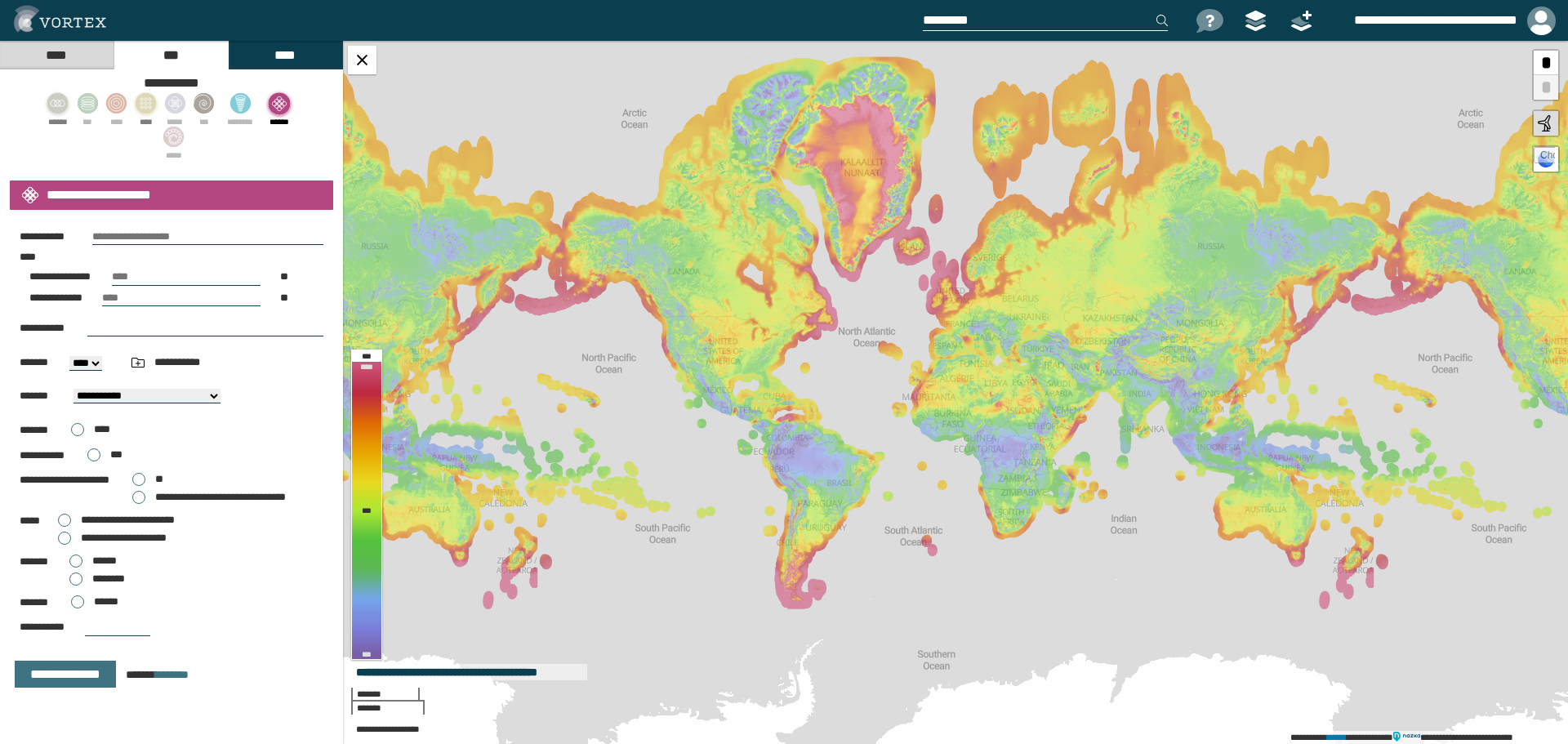click on "**" at bounding box center (148, 479) 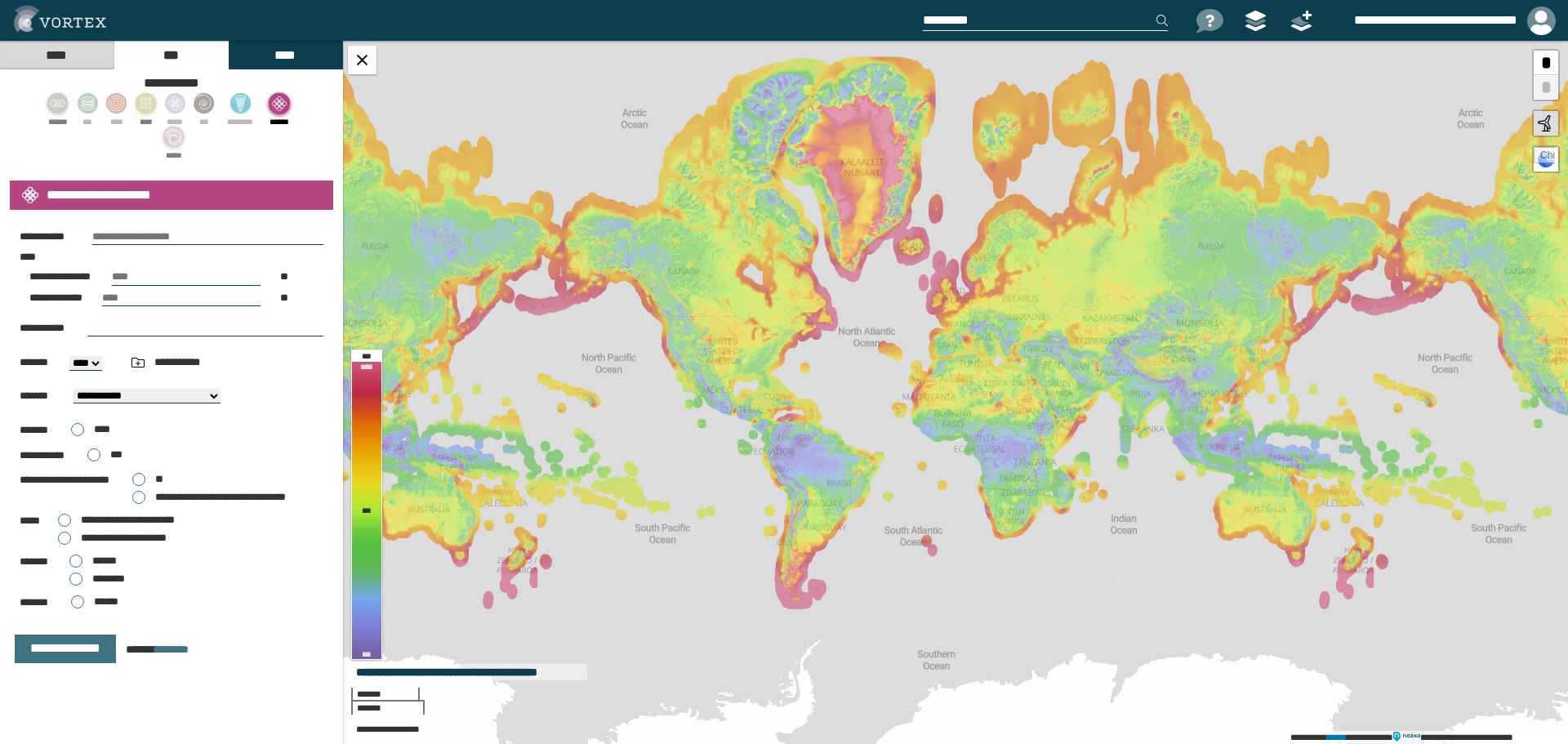 click at bounding box center (174, 136) 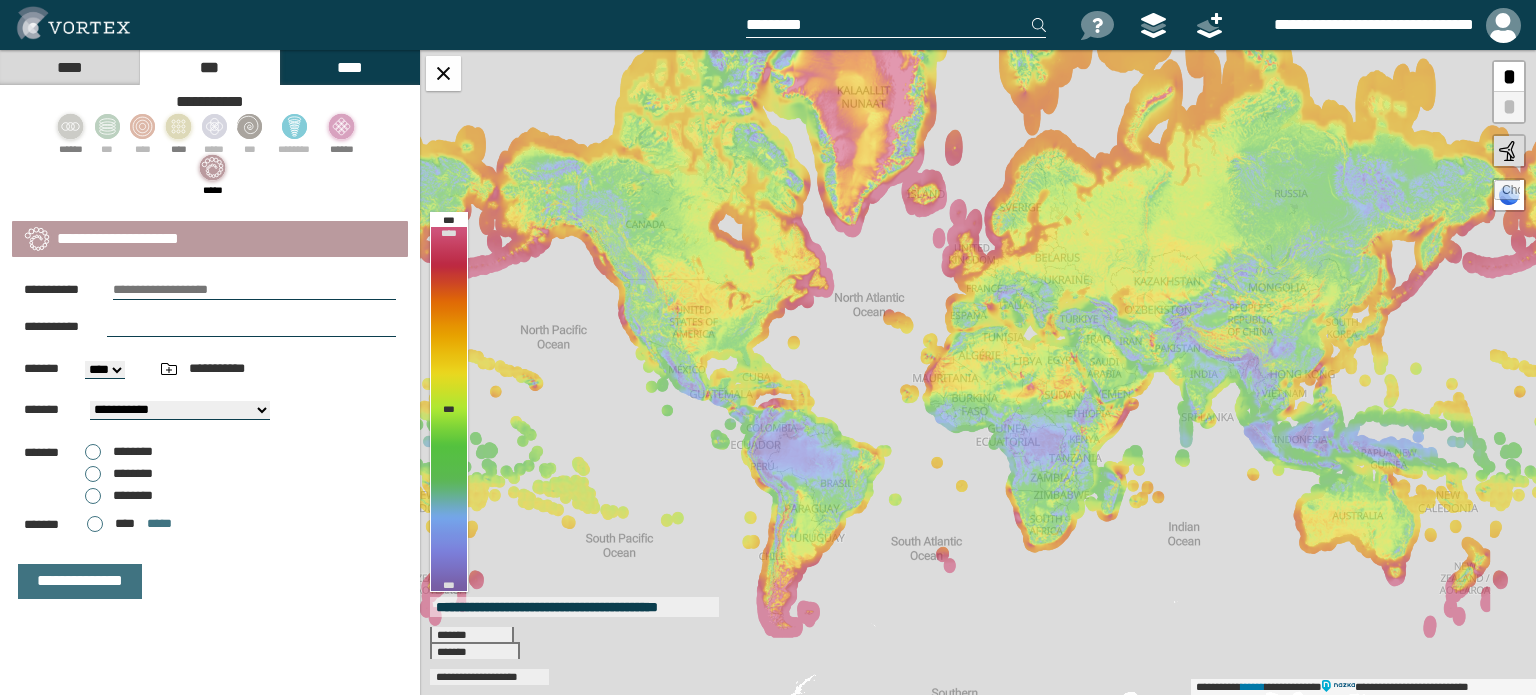 click at bounding box center (71, 126) 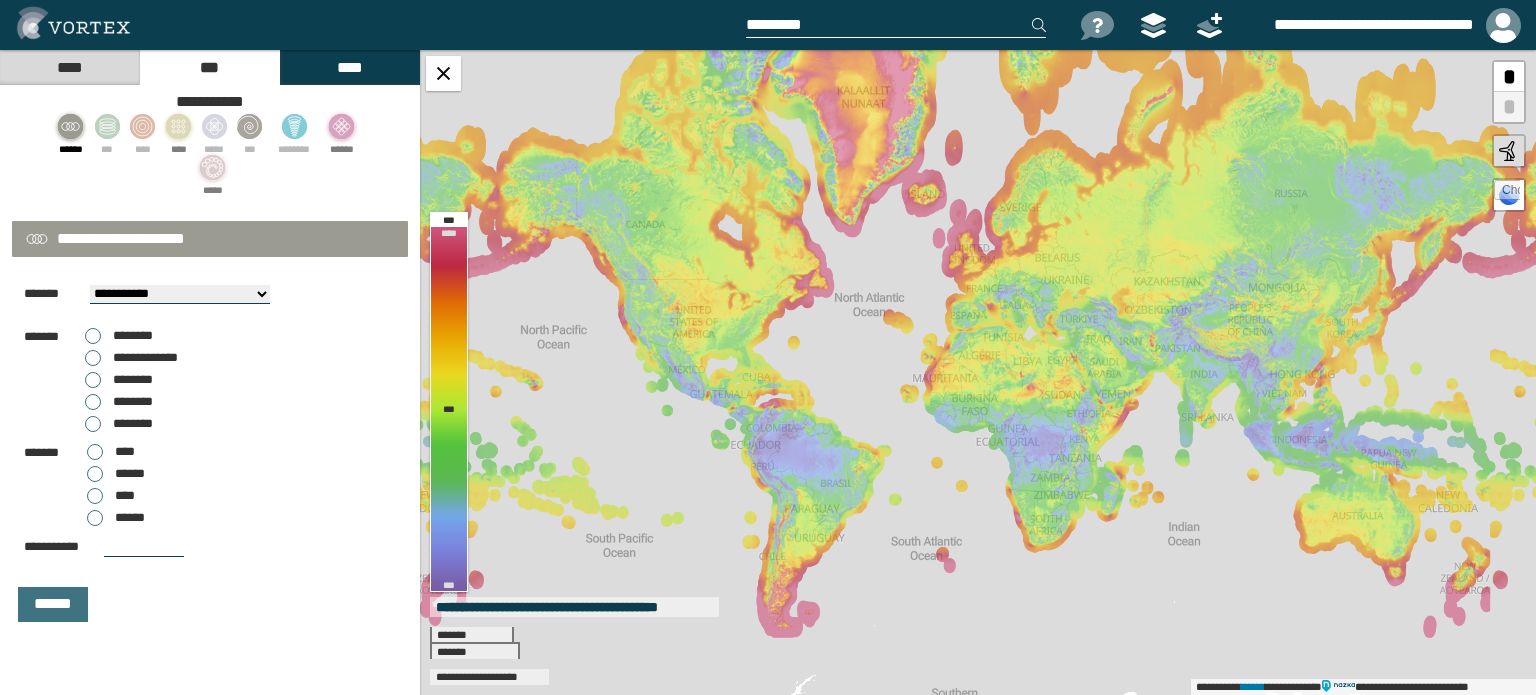 click on "********" at bounding box center (119, 402) 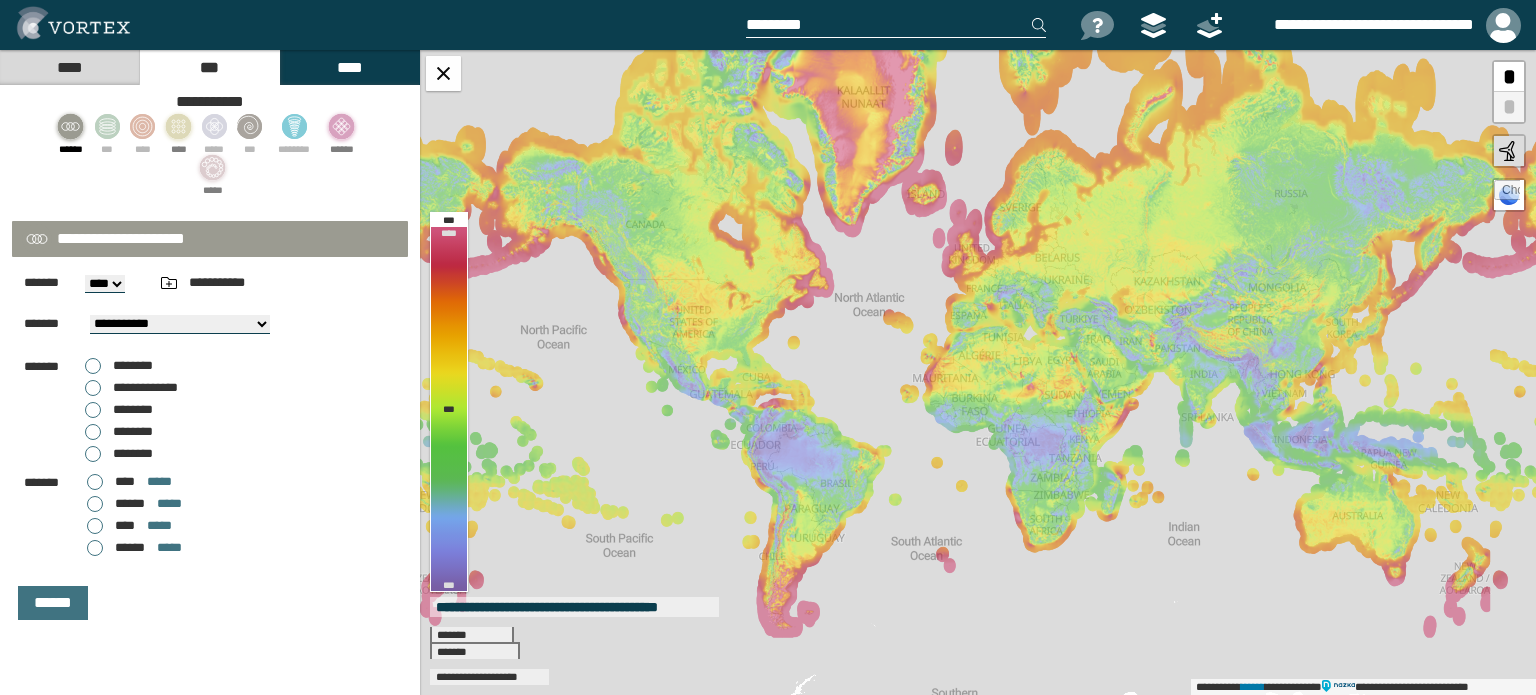 click on "**** *****" at bounding box center [129, 526] 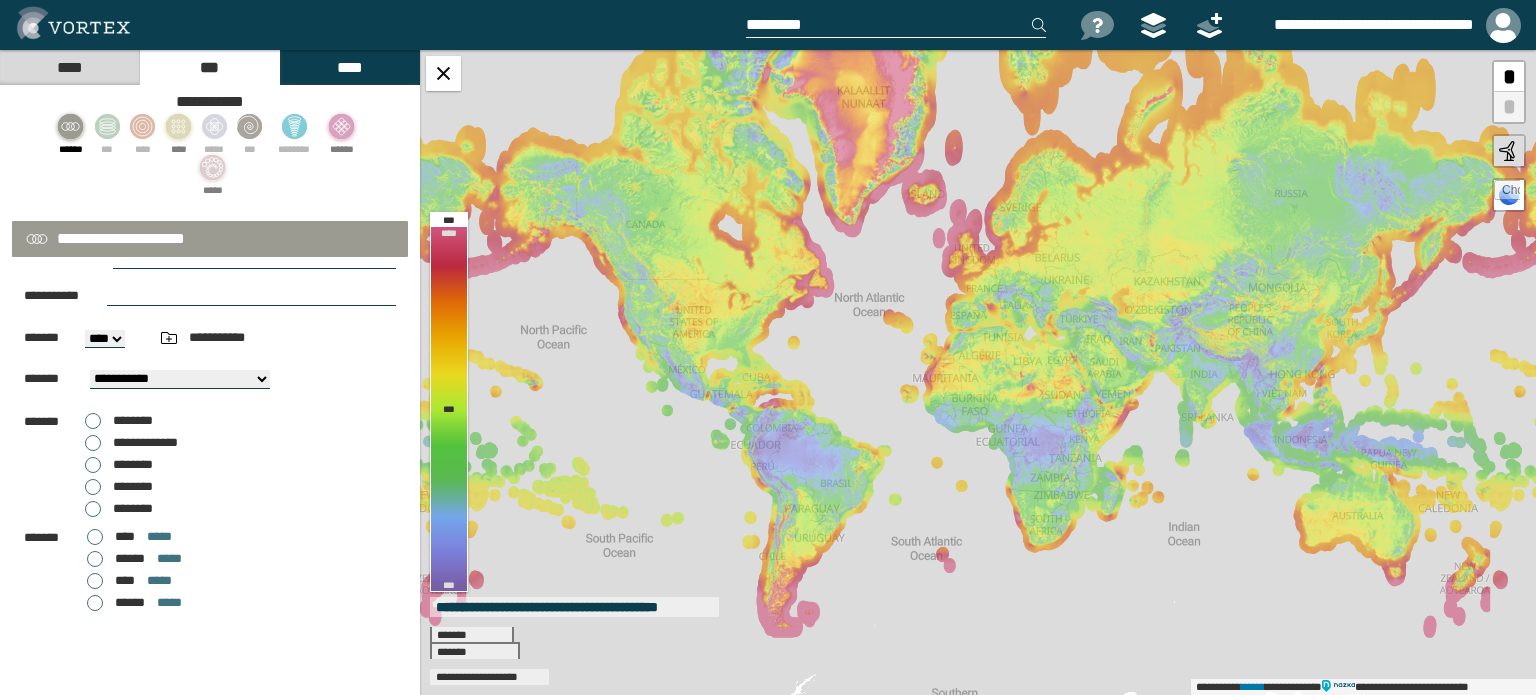 scroll, scrollTop: 86, scrollLeft: 0, axis: vertical 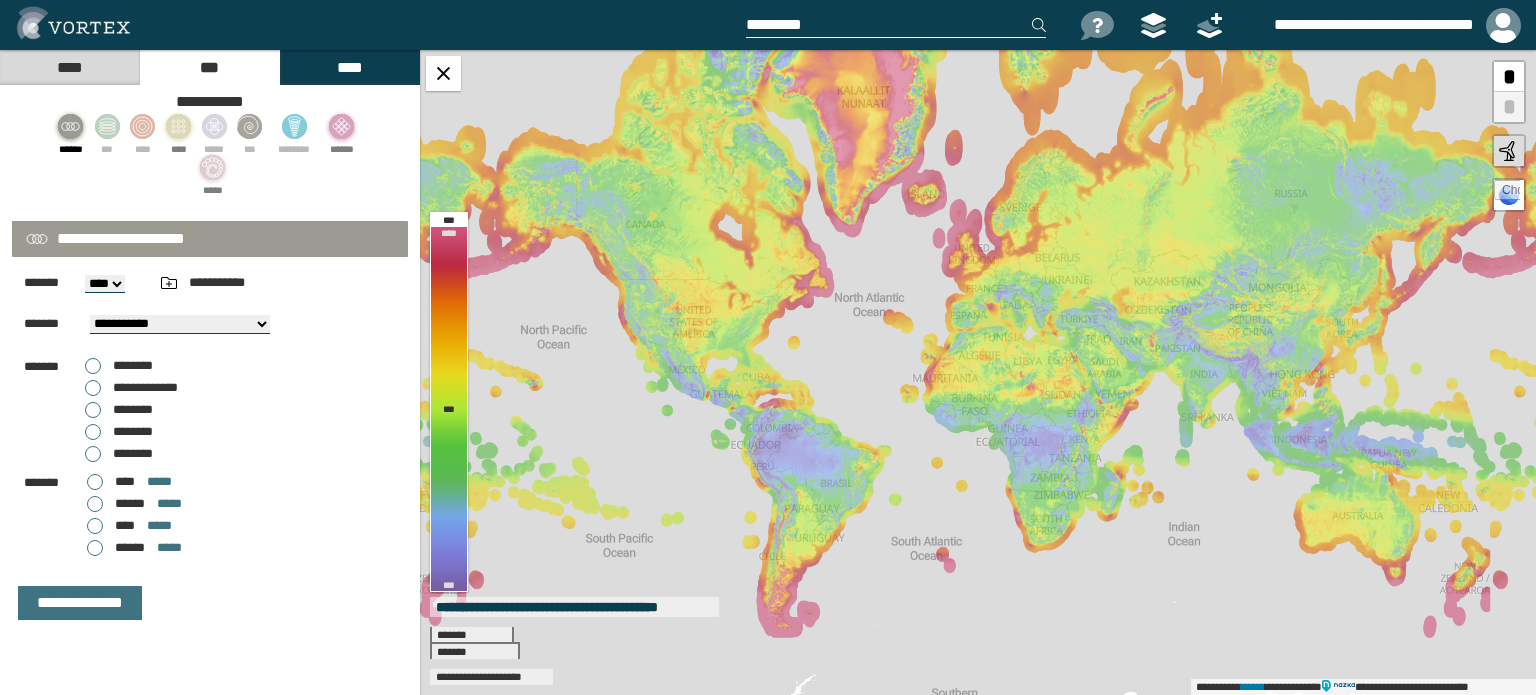 click at bounding box center [178, 126] 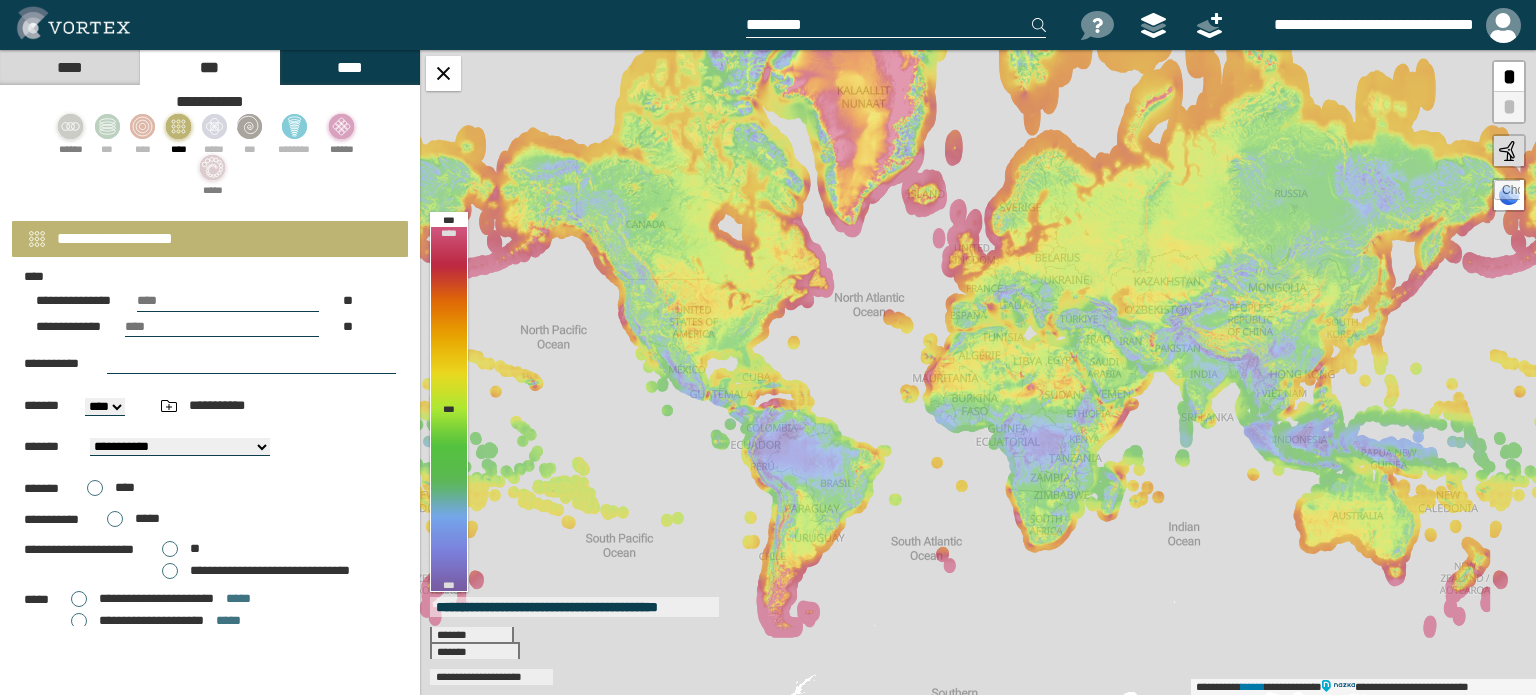 scroll, scrollTop: 33, scrollLeft: 0, axis: vertical 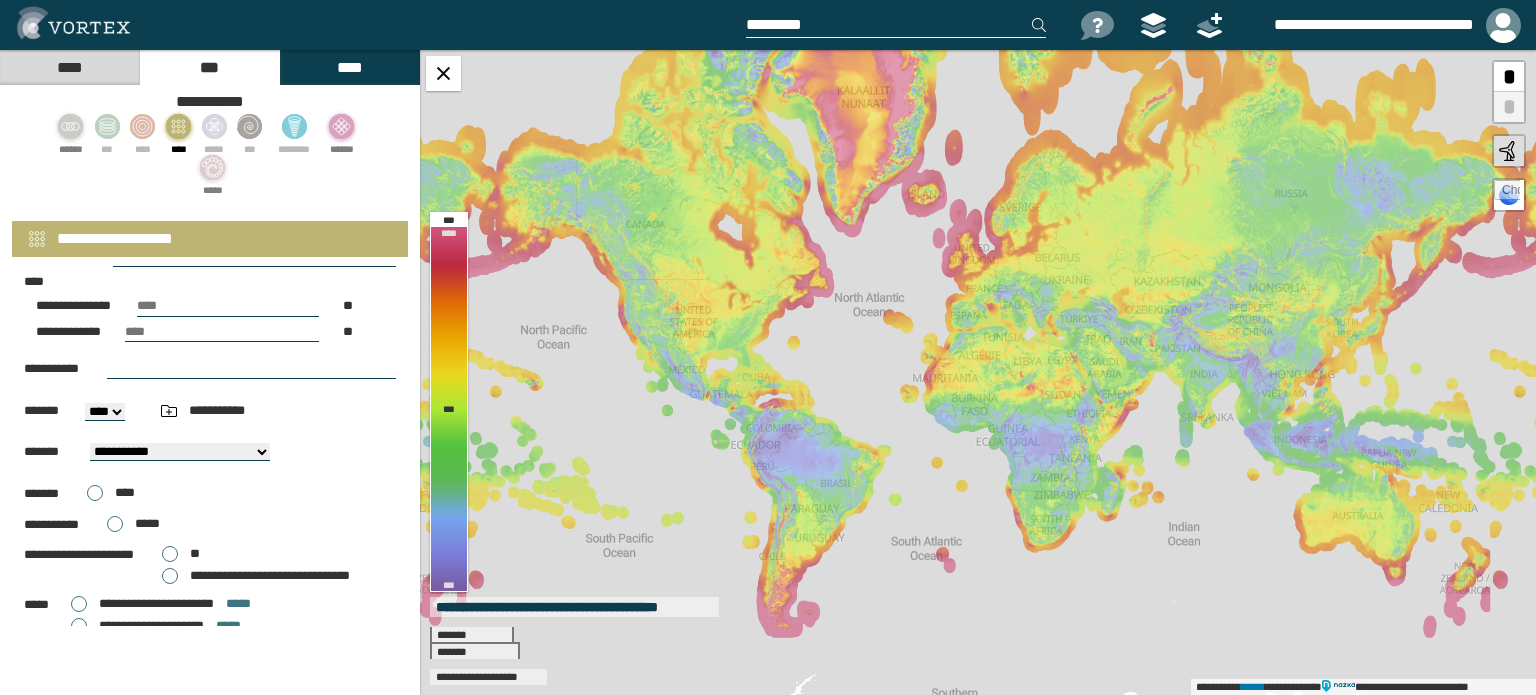 click at bounding box center (341, 120) 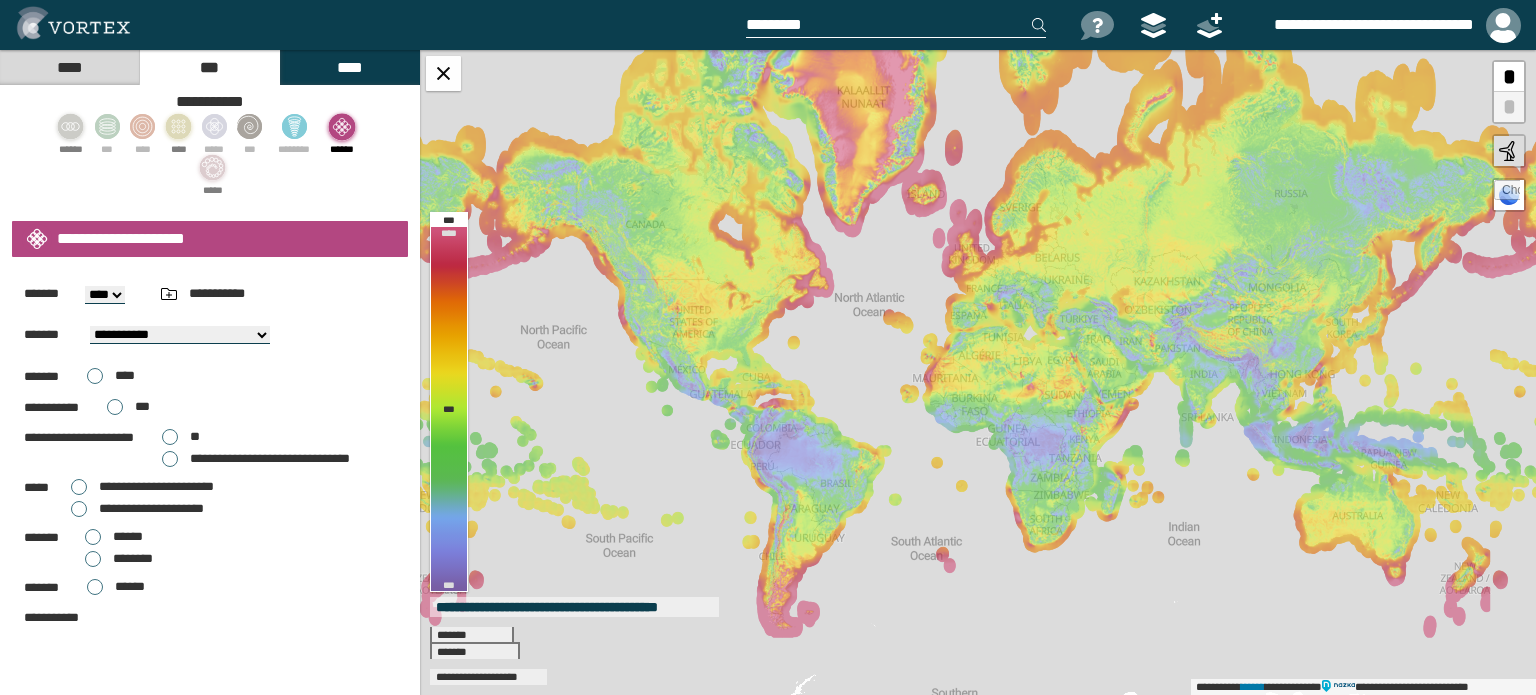 scroll, scrollTop: 200, scrollLeft: 0, axis: vertical 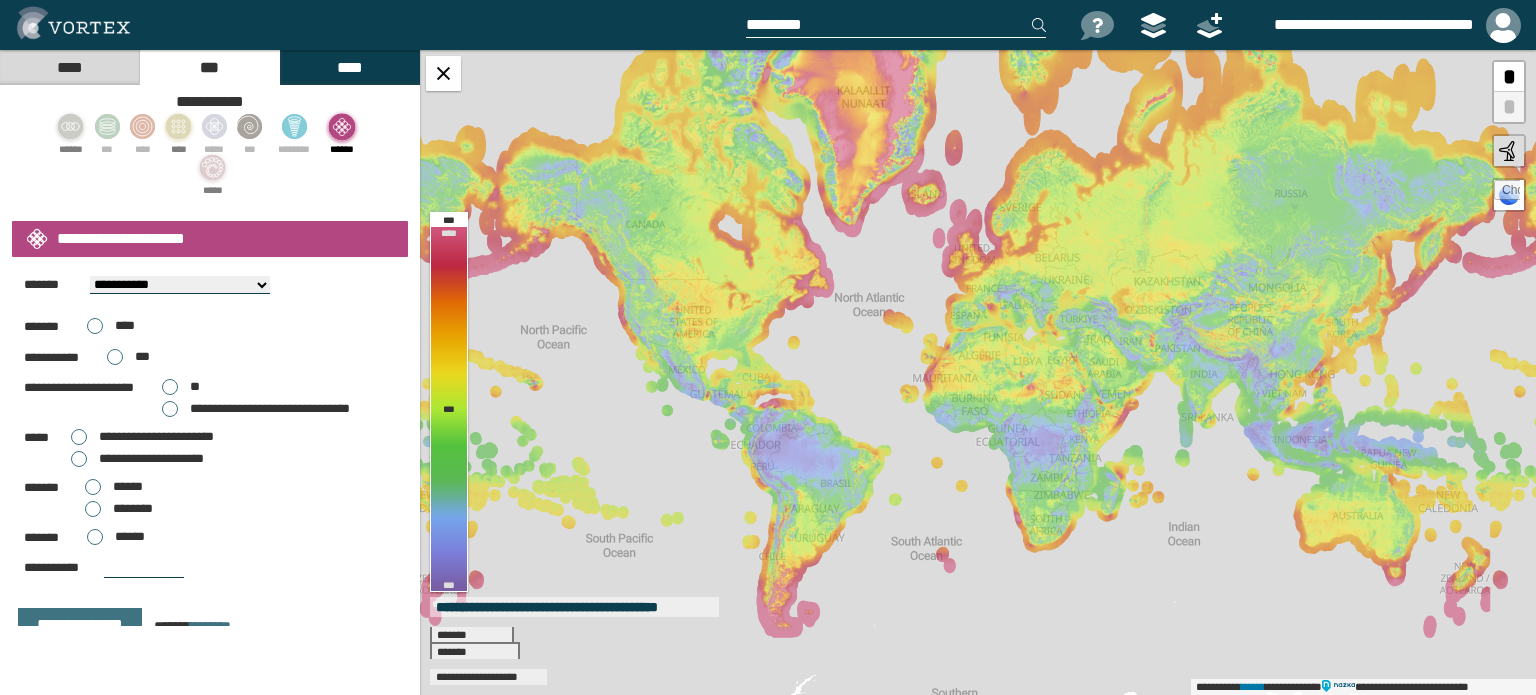 click on "**********" at bounding box center (256, 409) 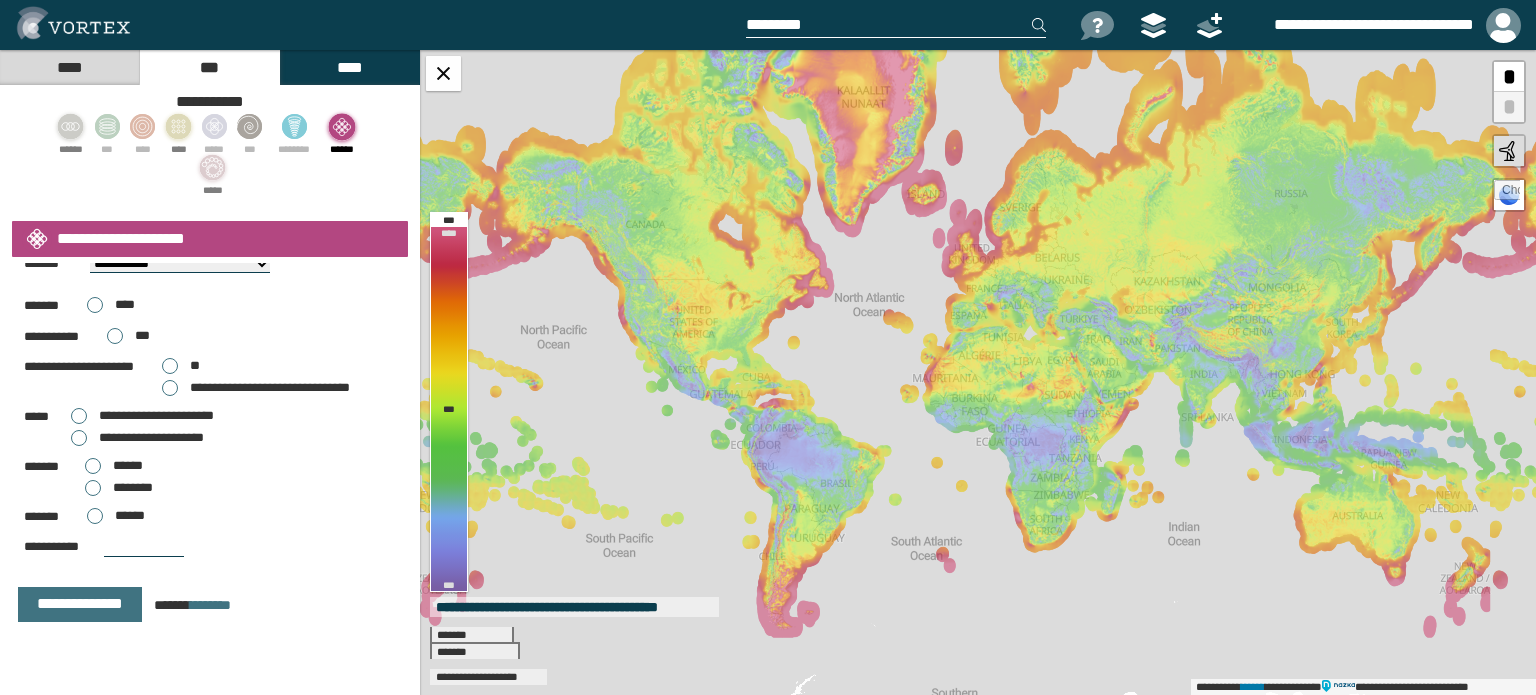 scroll, scrollTop: 222, scrollLeft: 0, axis: vertical 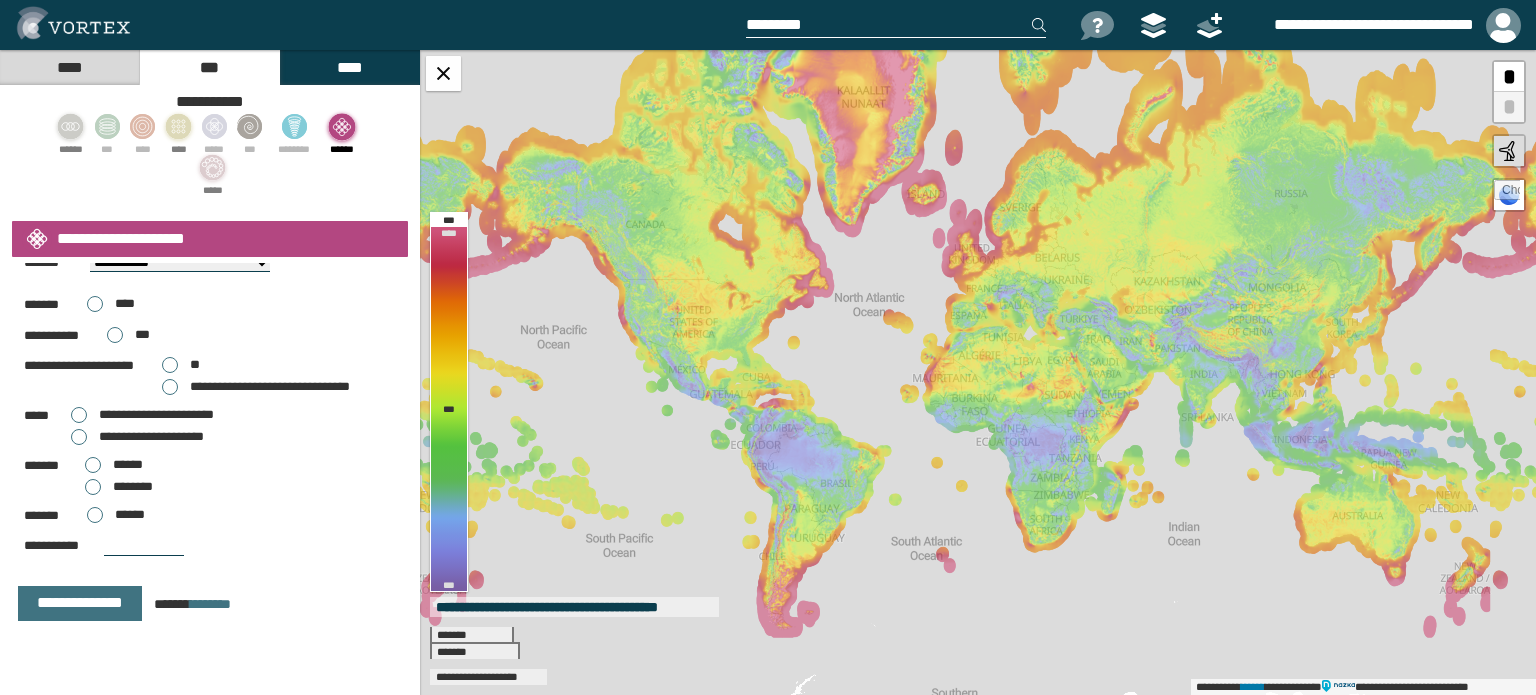 click on "**" at bounding box center (181, 365) 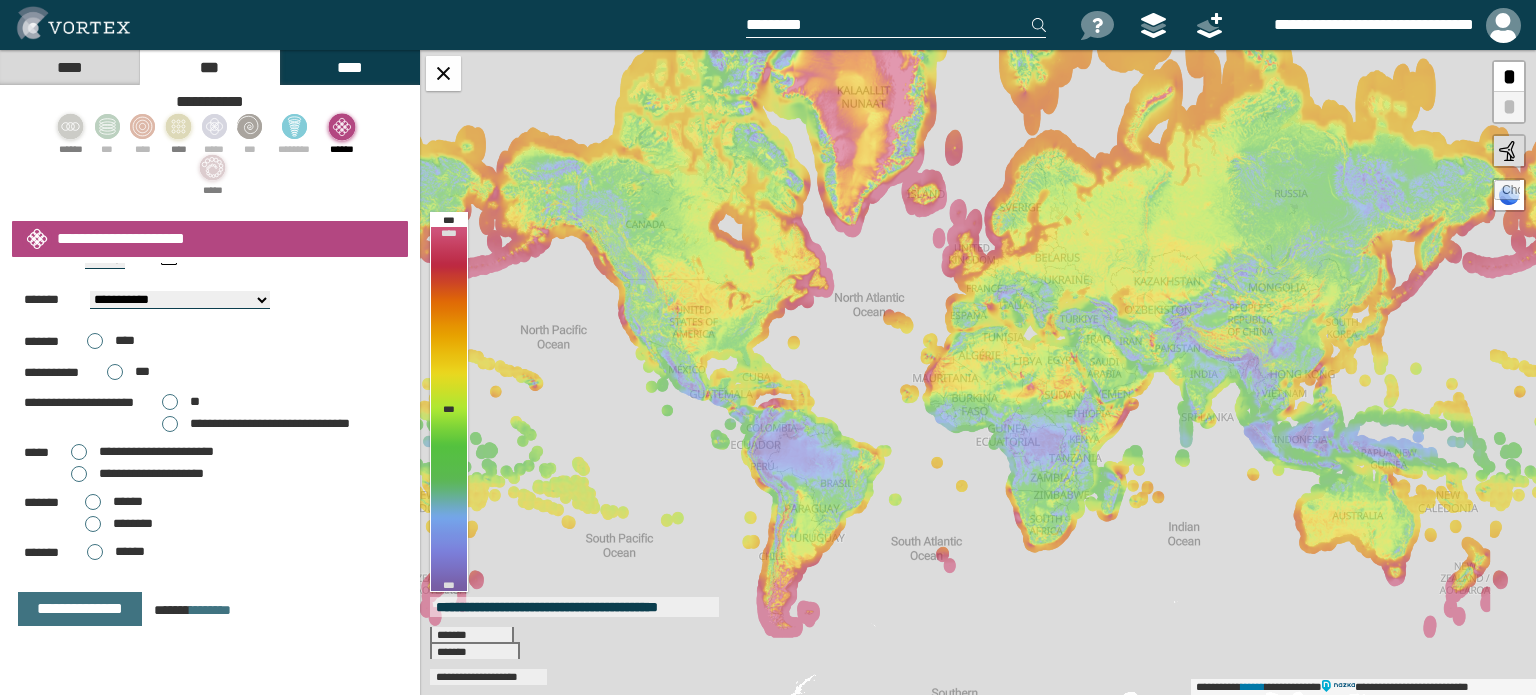 scroll, scrollTop: 191, scrollLeft: 0, axis: vertical 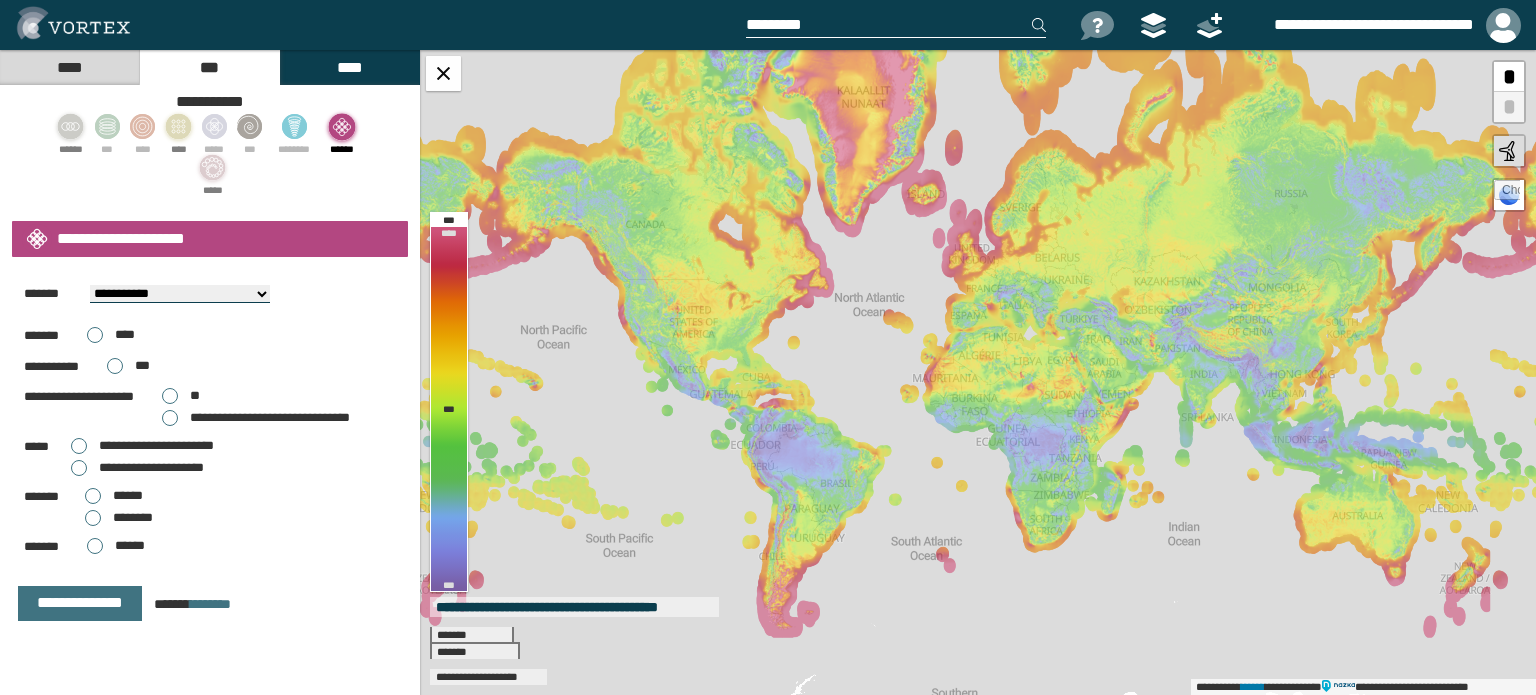 click on "**" at bounding box center [181, 396] 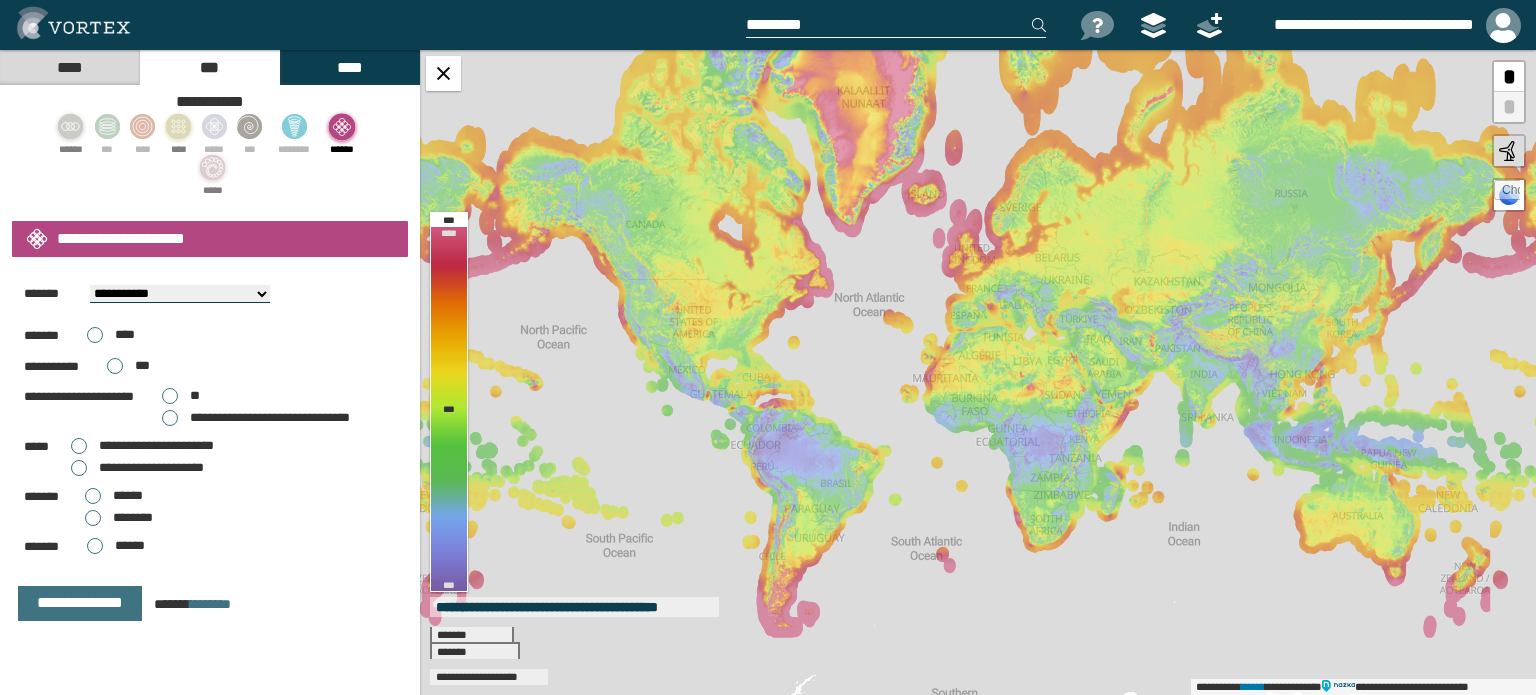click on "**********" at bounding box center (137, 468) 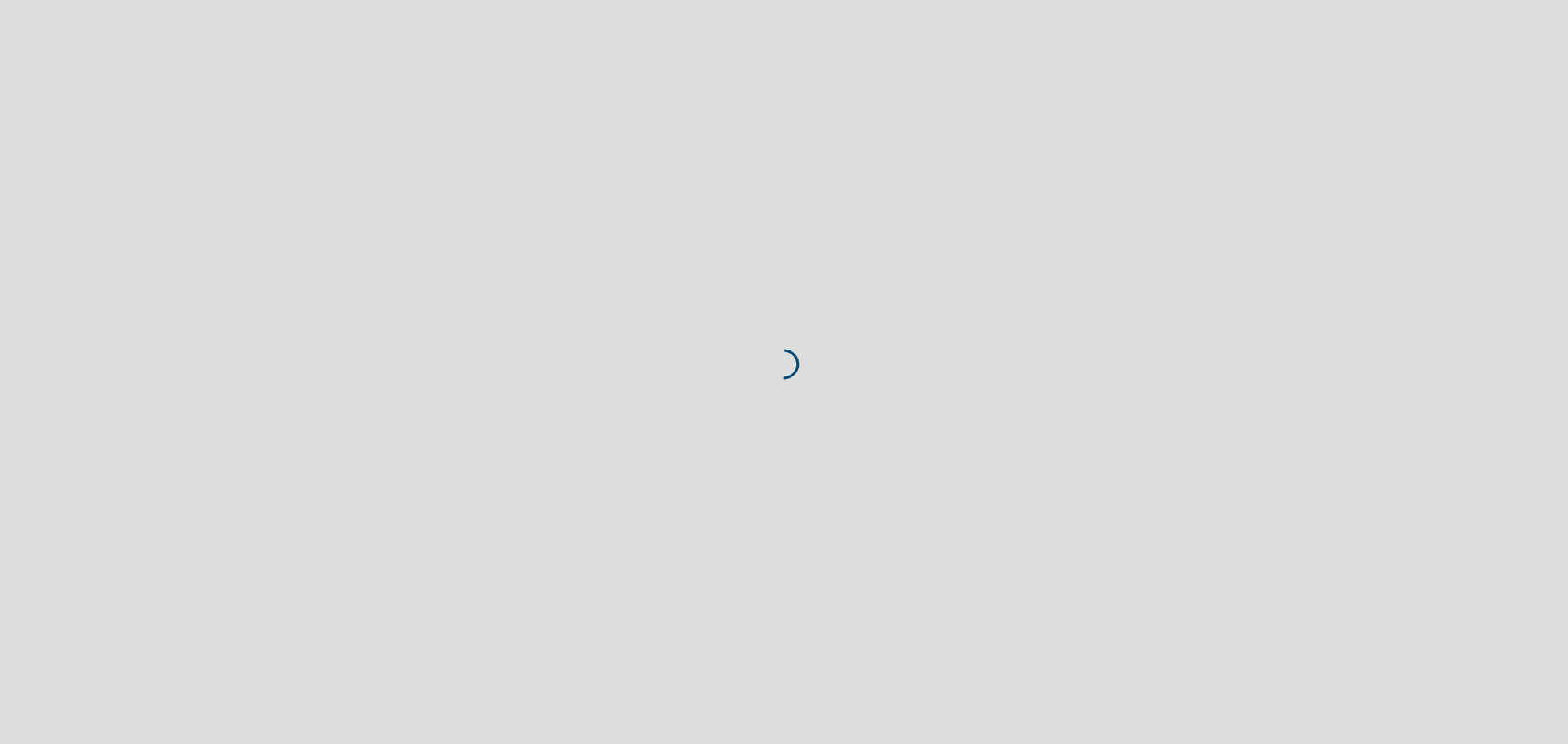 scroll, scrollTop: 0, scrollLeft: 0, axis: both 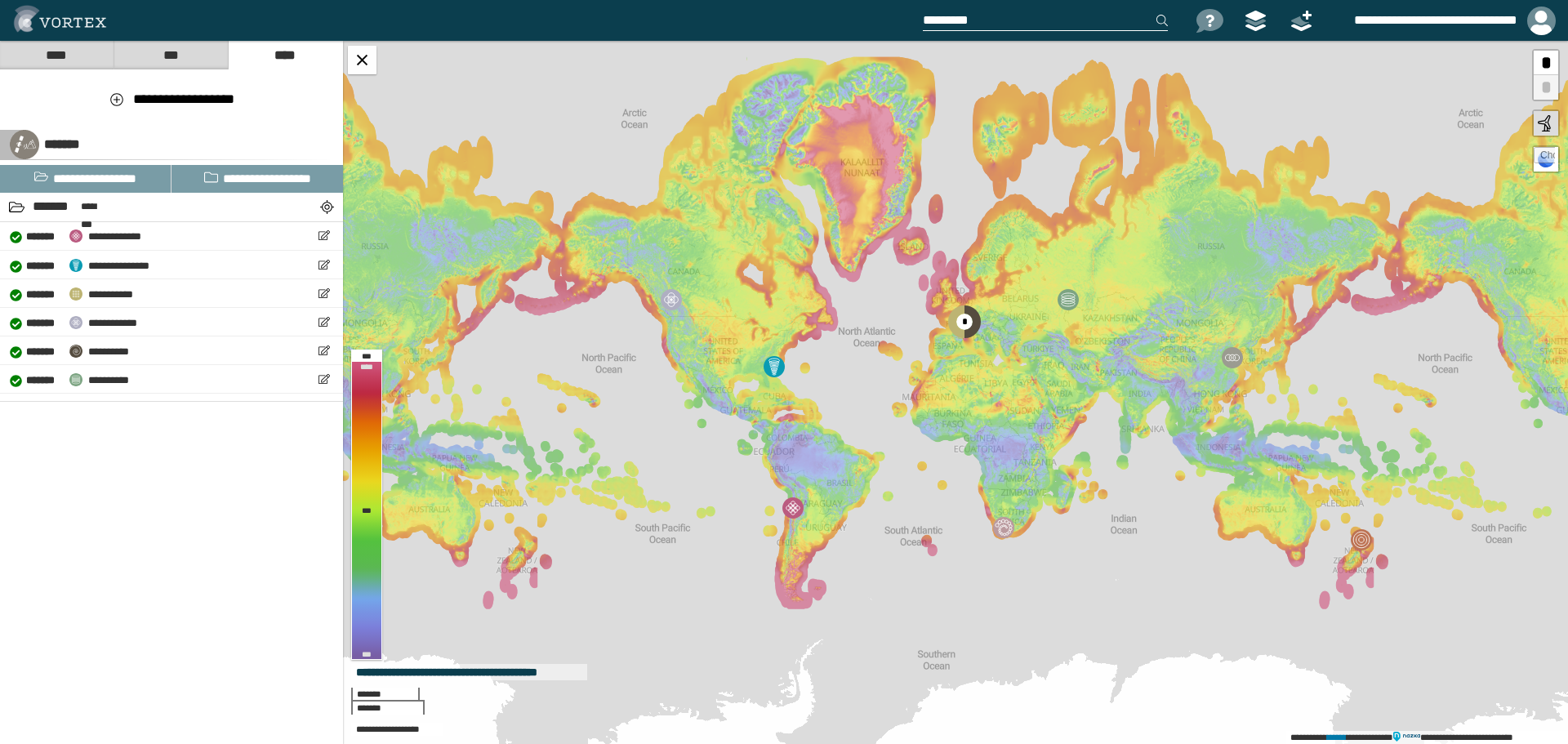 click on "****" at bounding box center (56, 55) 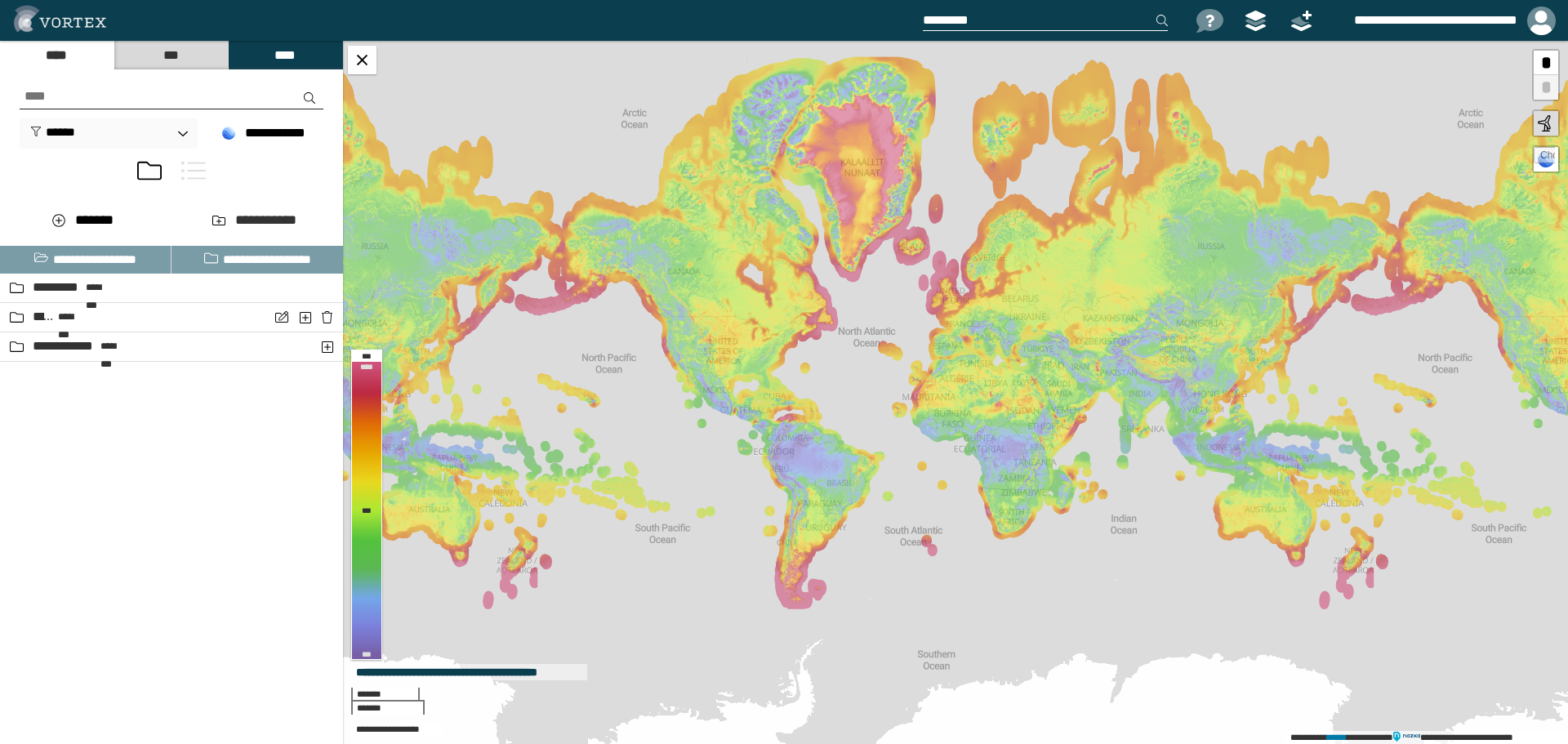 click on "***" at bounding box center (171, 55) 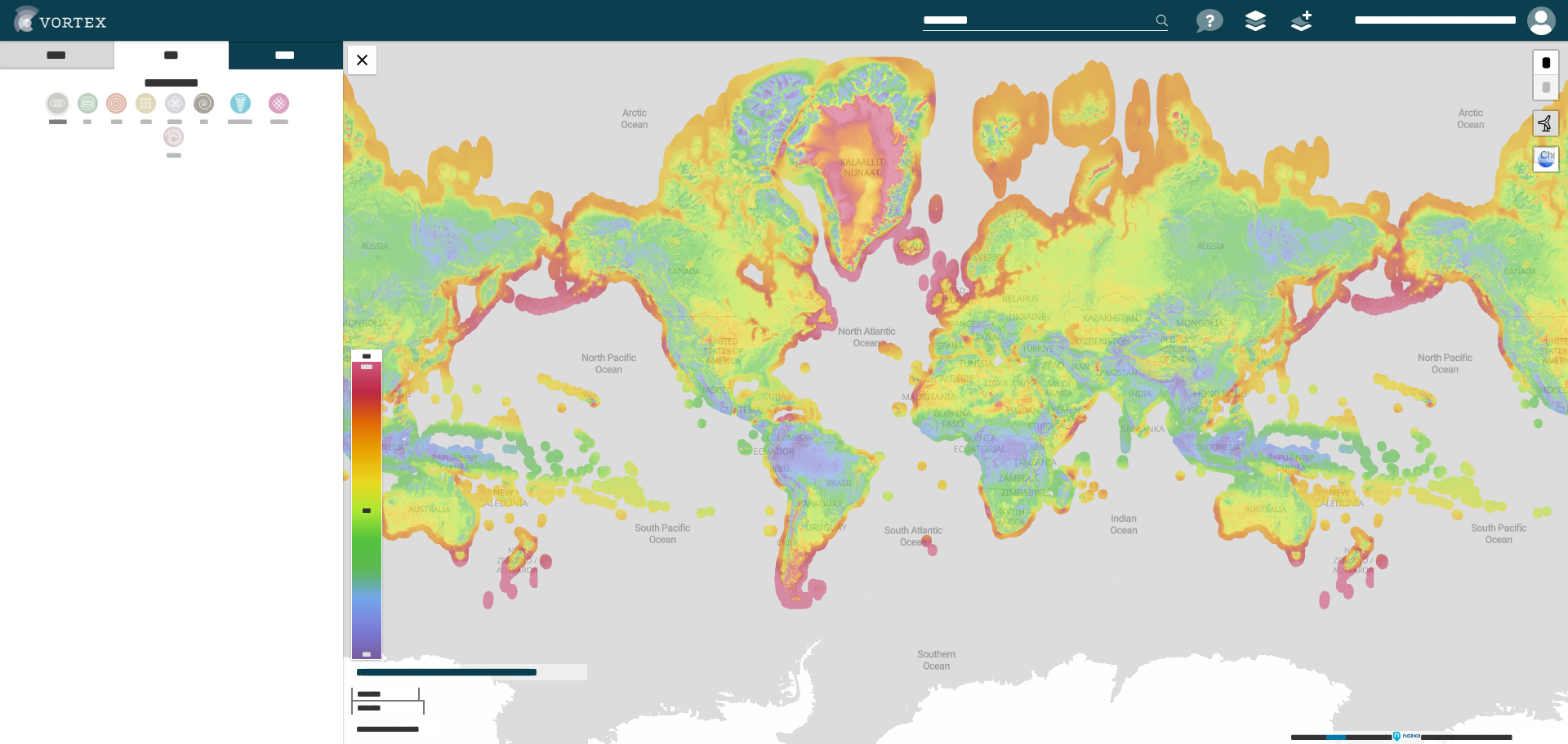 click at bounding box center [58, 103] 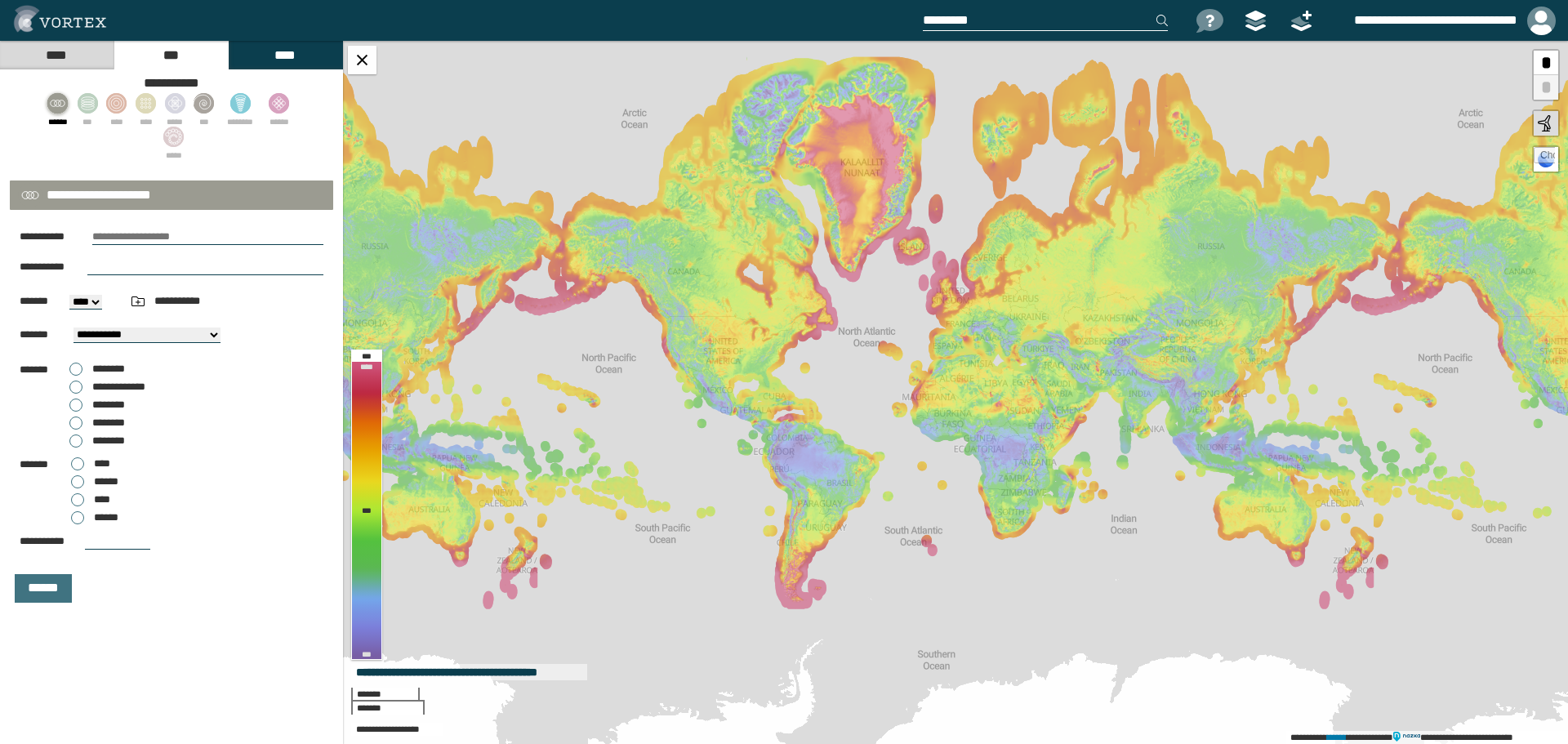 click on "********" at bounding box center [97, 423] 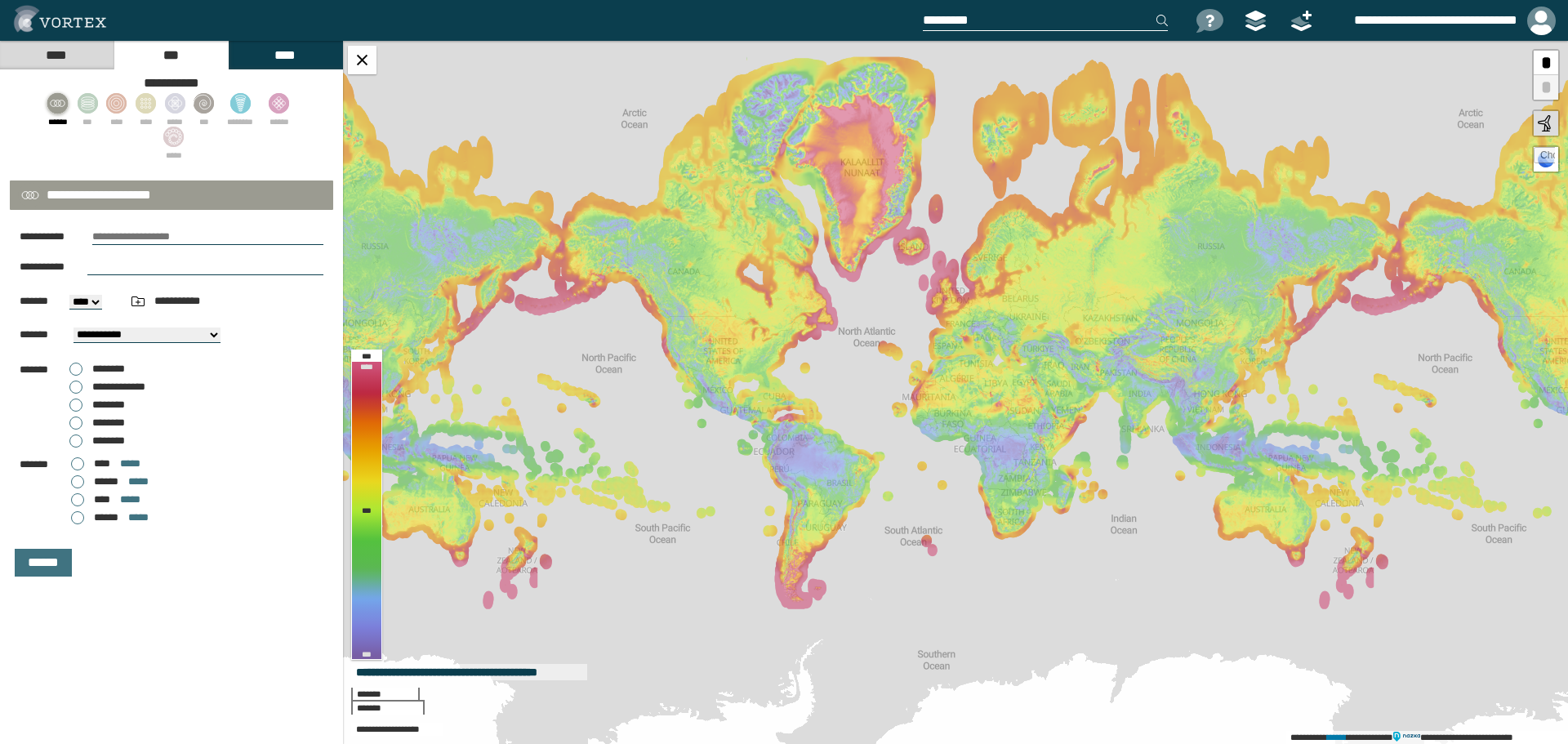 click on "**** *****" at bounding box center (105, 500) 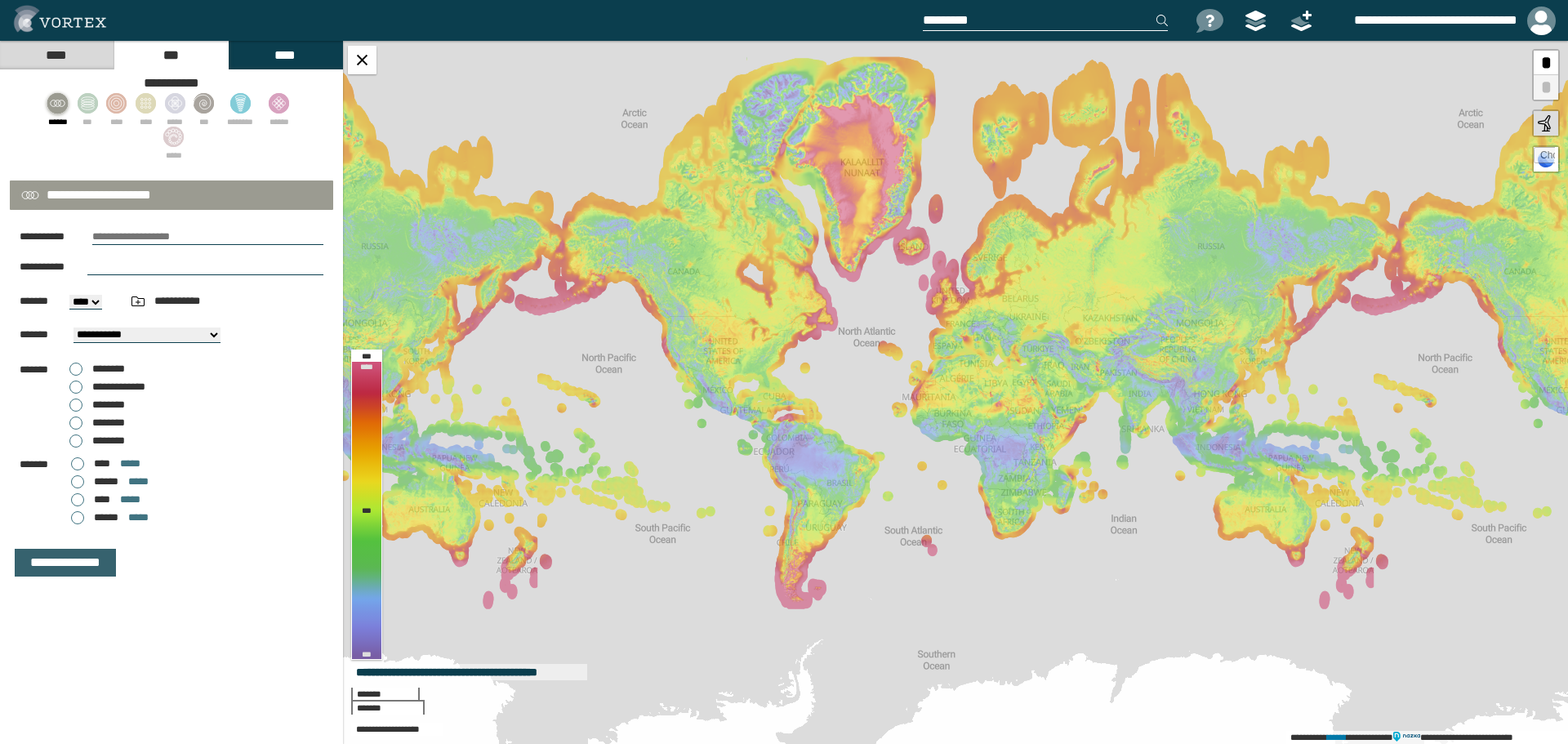 click on "**********" at bounding box center [65, 563] 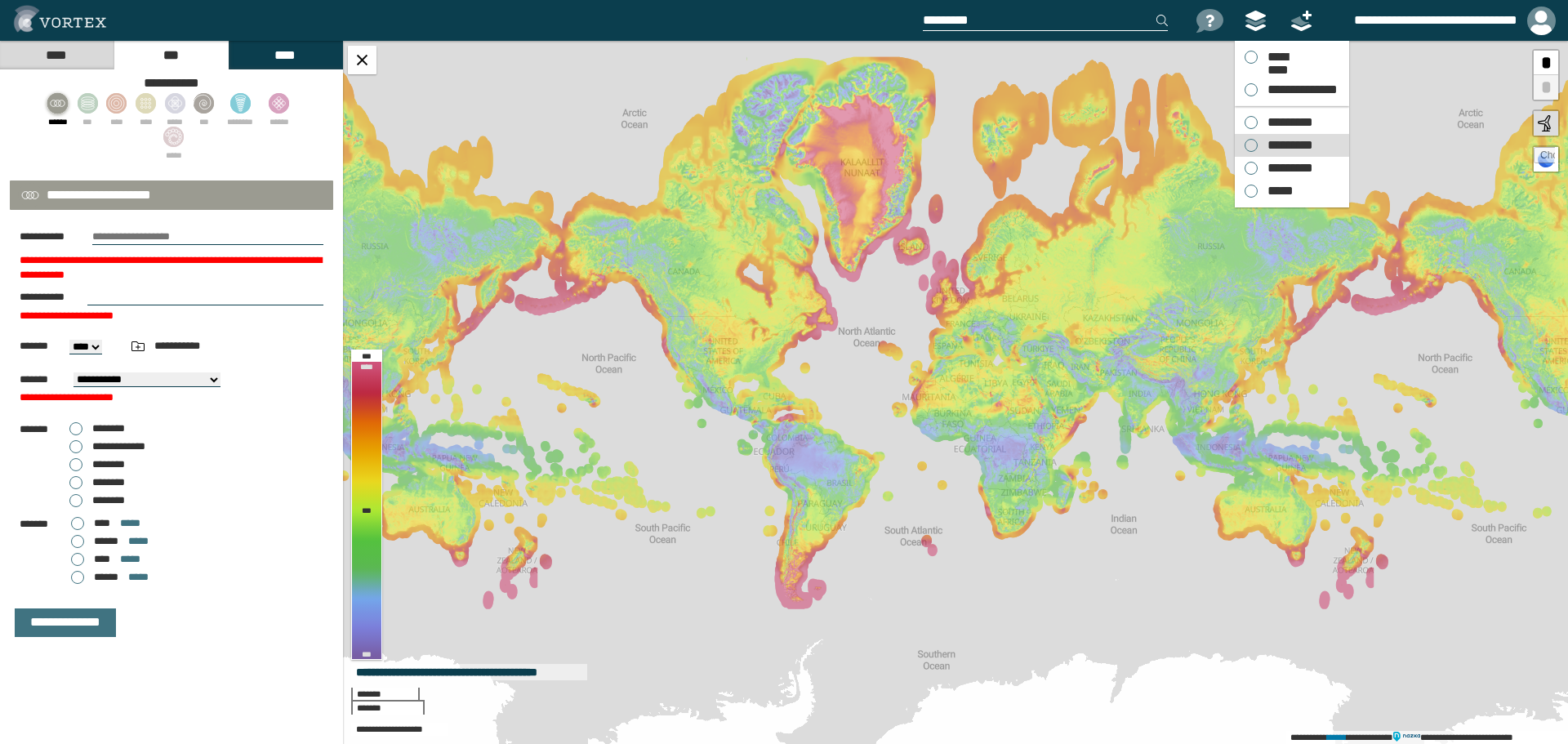 click on "*********" at bounding box center [1286, 145] 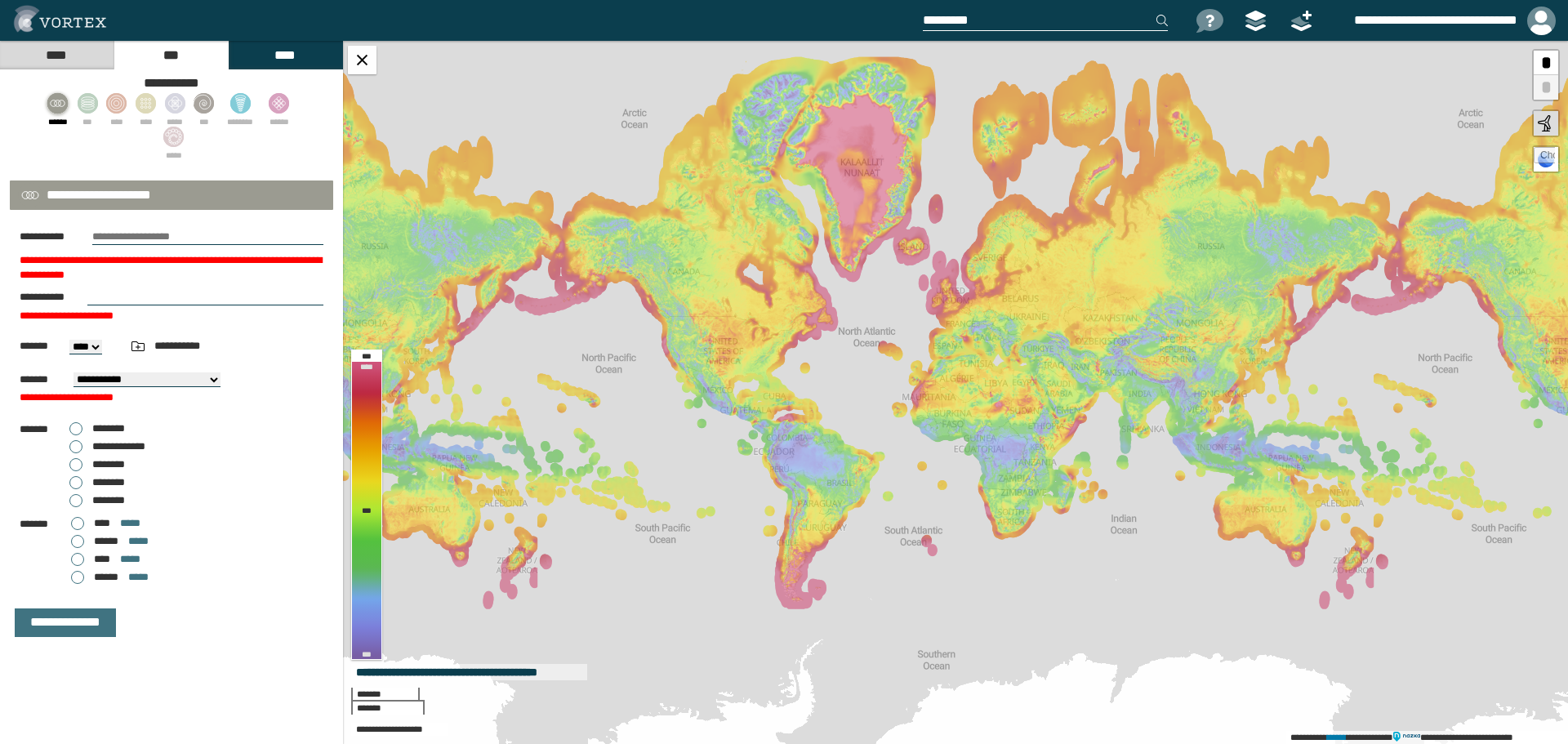 click on "********" at bounding box center [97, 465] 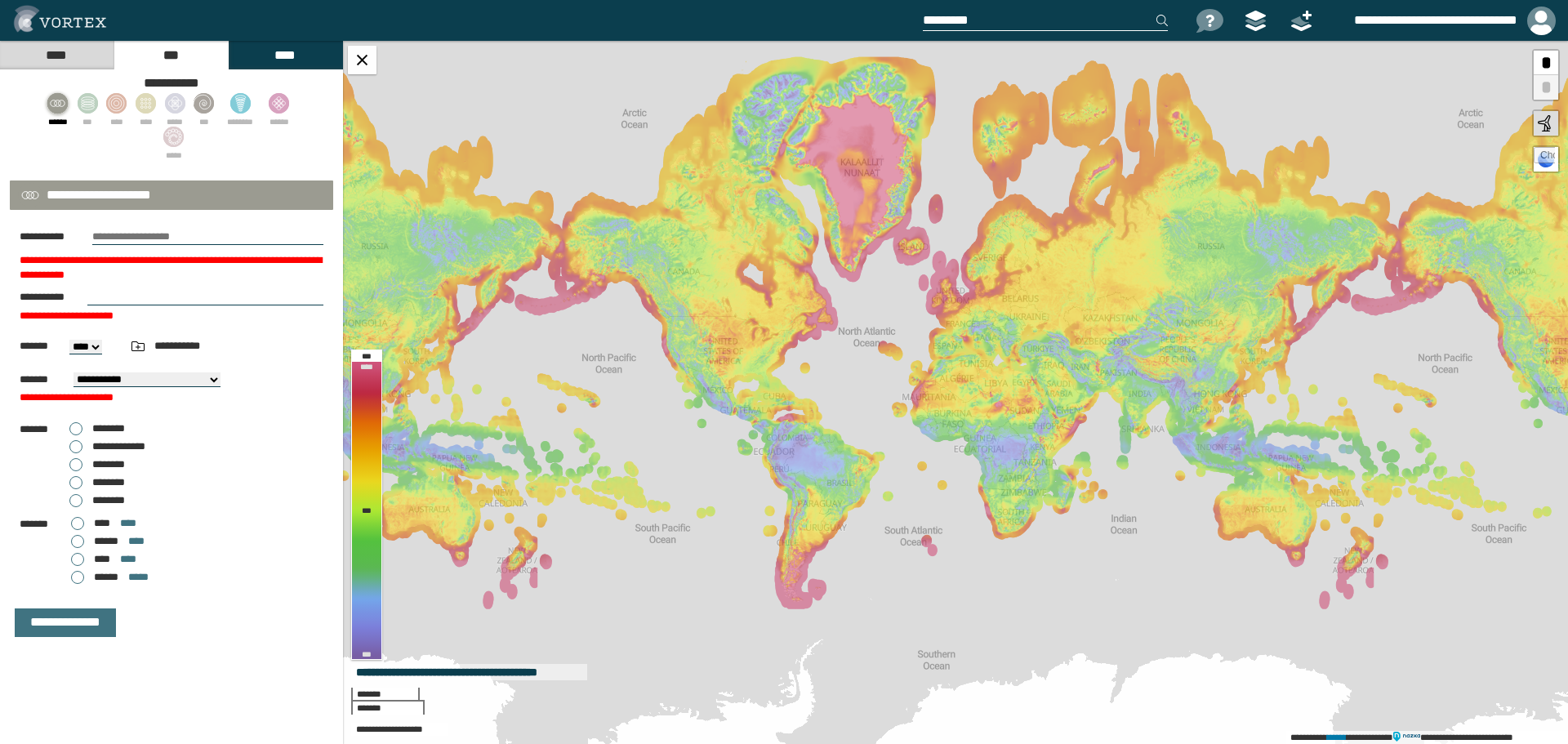 click on "********" at bounding box center (97, 483) 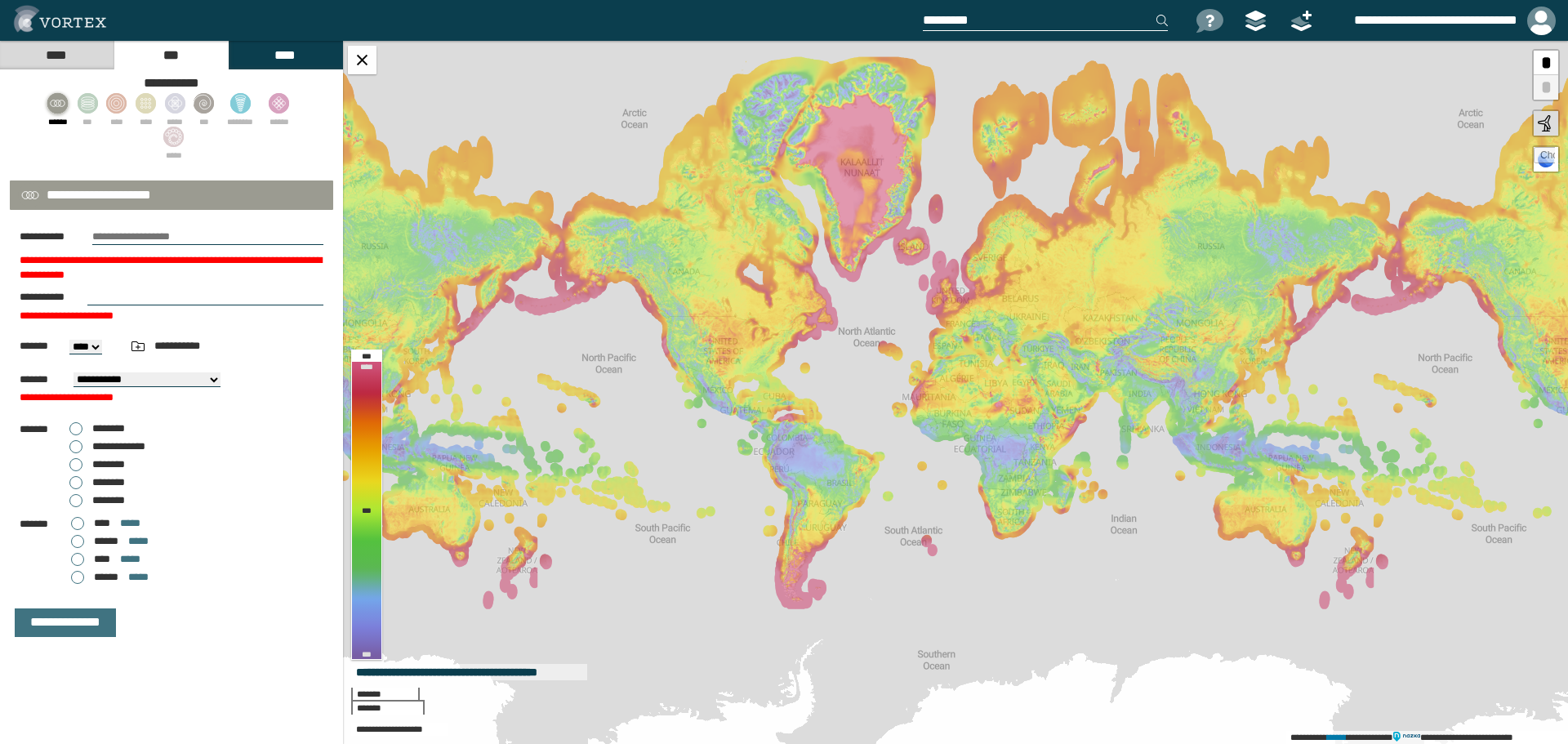 click on "********" at bounding box center (97, 465) 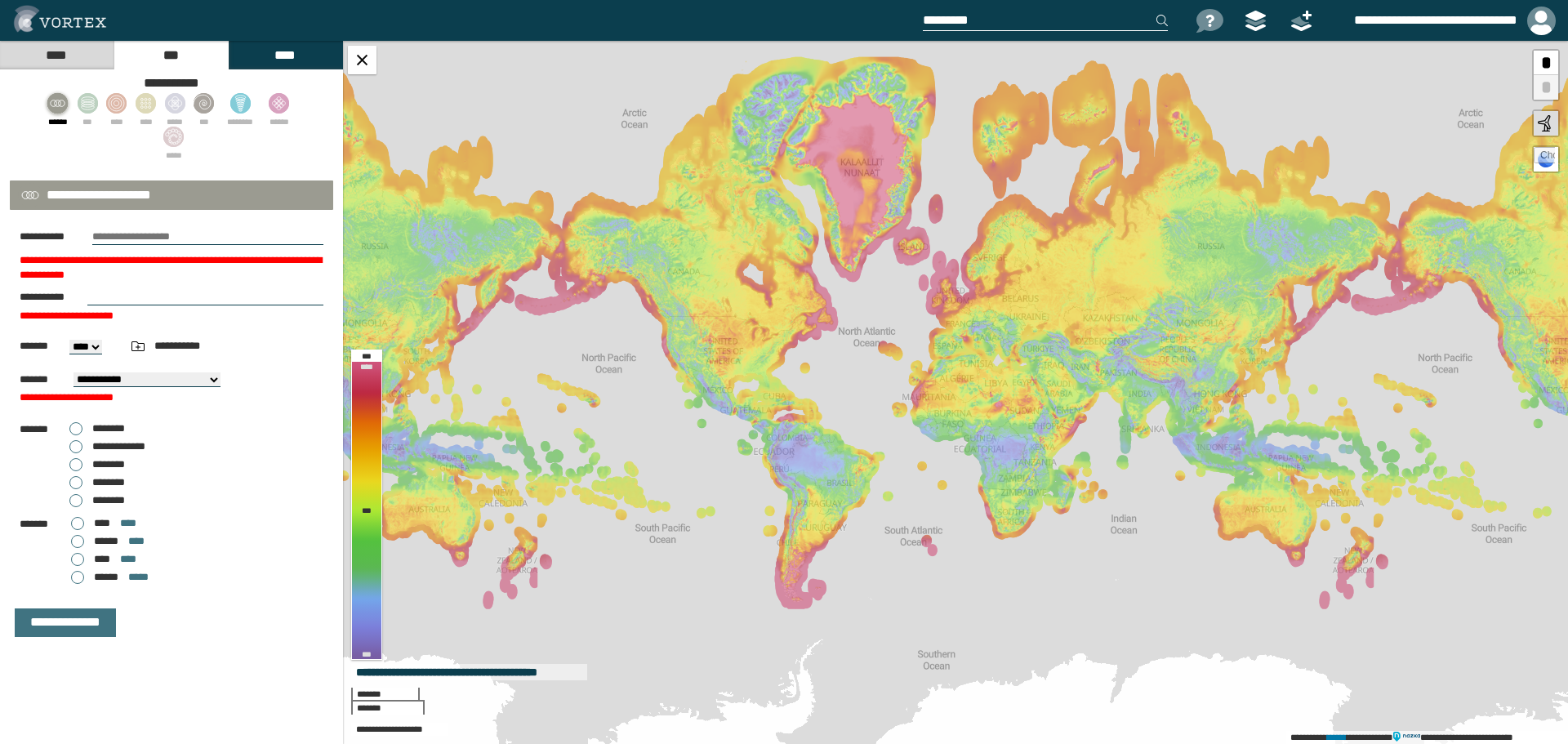 click on "********" at bounding box center [97, 483] 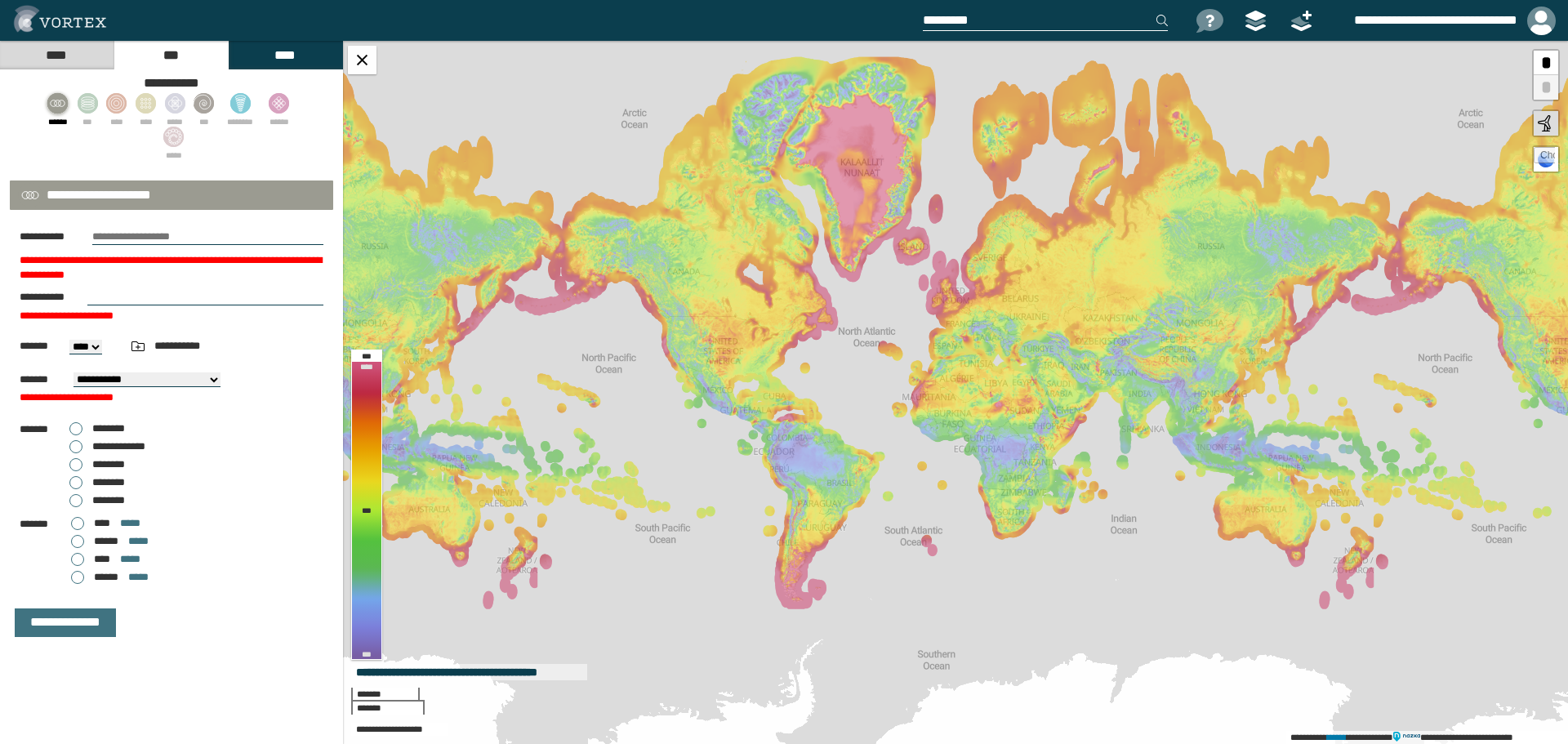 click on "********" at bounding box center [97, 465] 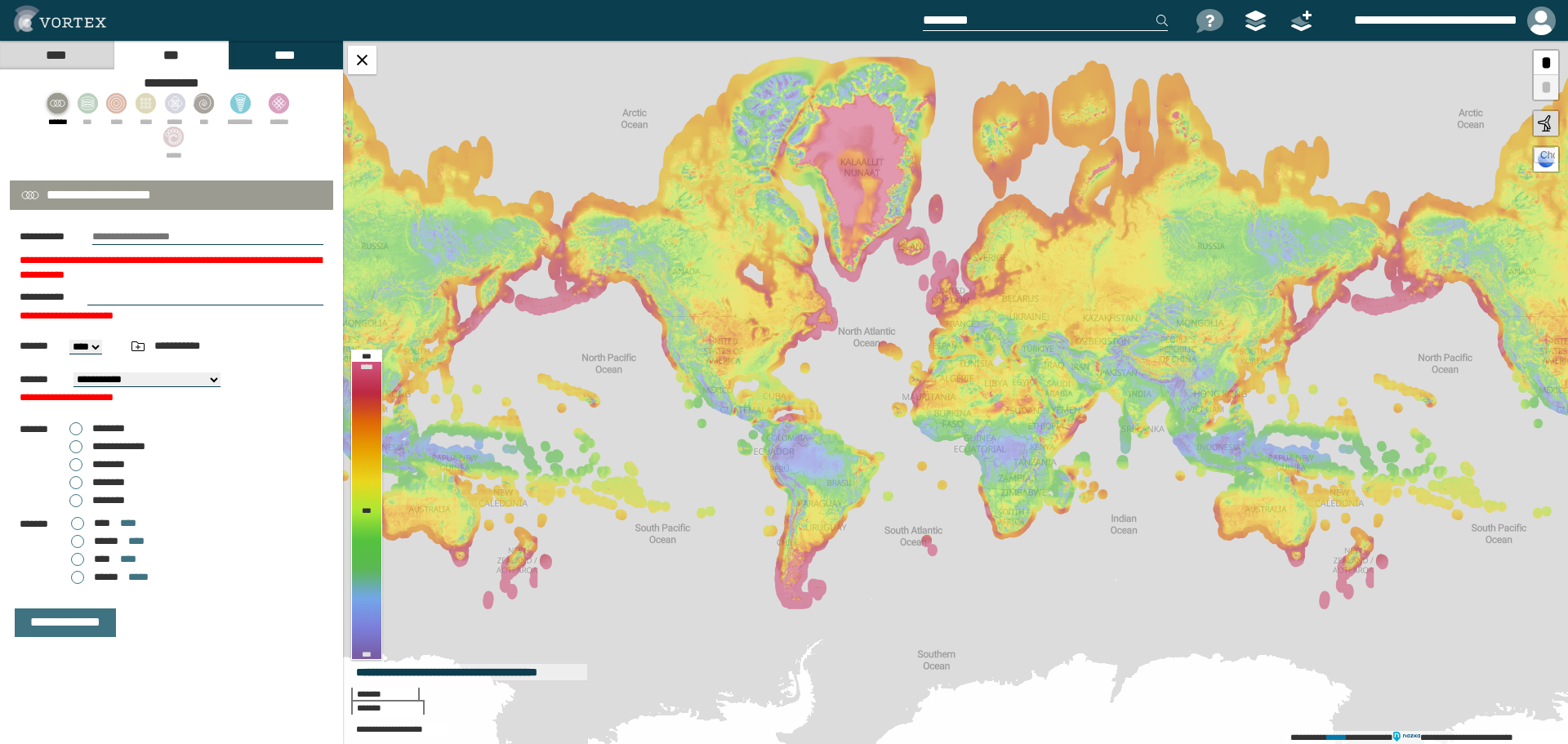 click on "********" at bounding box center [97, 483] 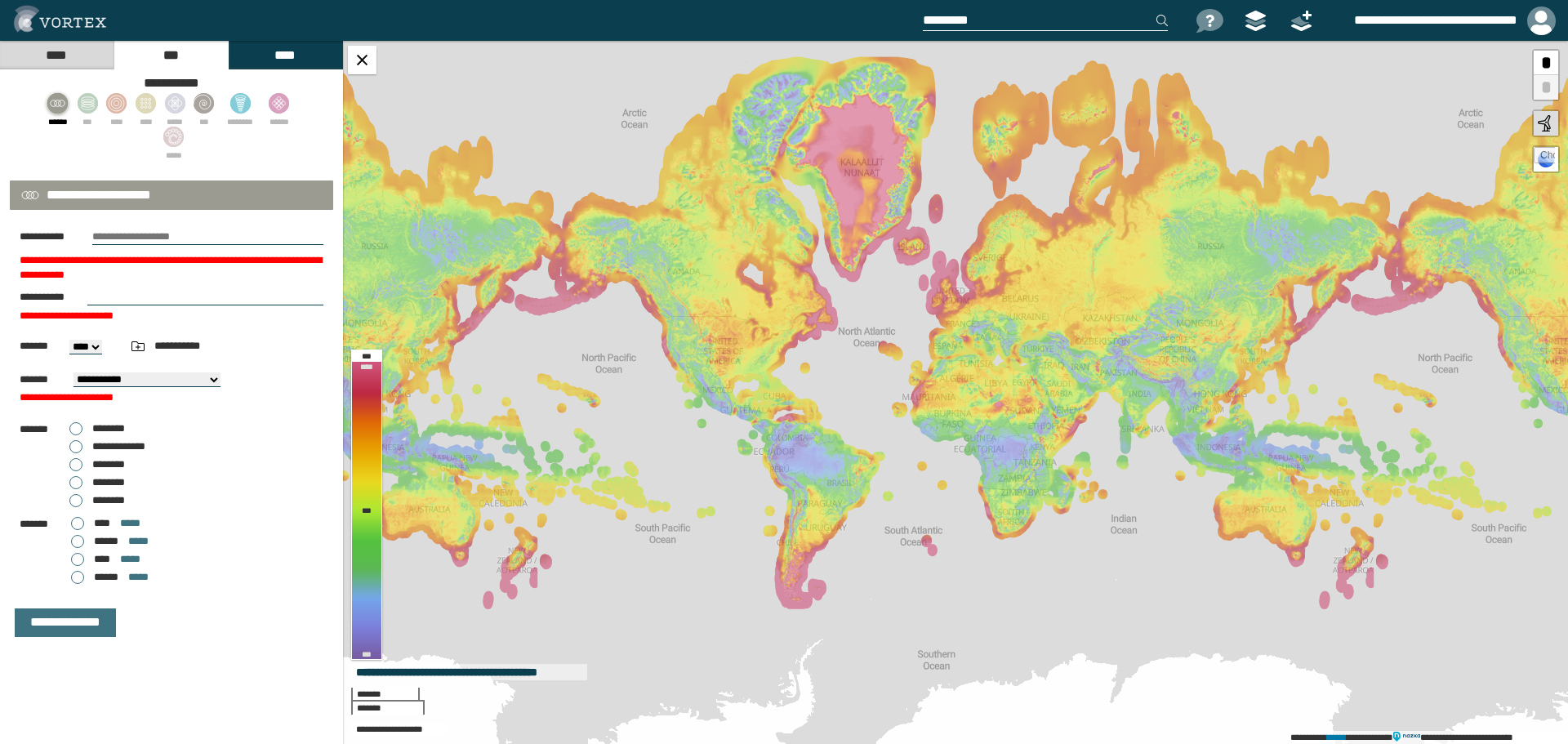 click on "********" at bounding box center (97, 465) 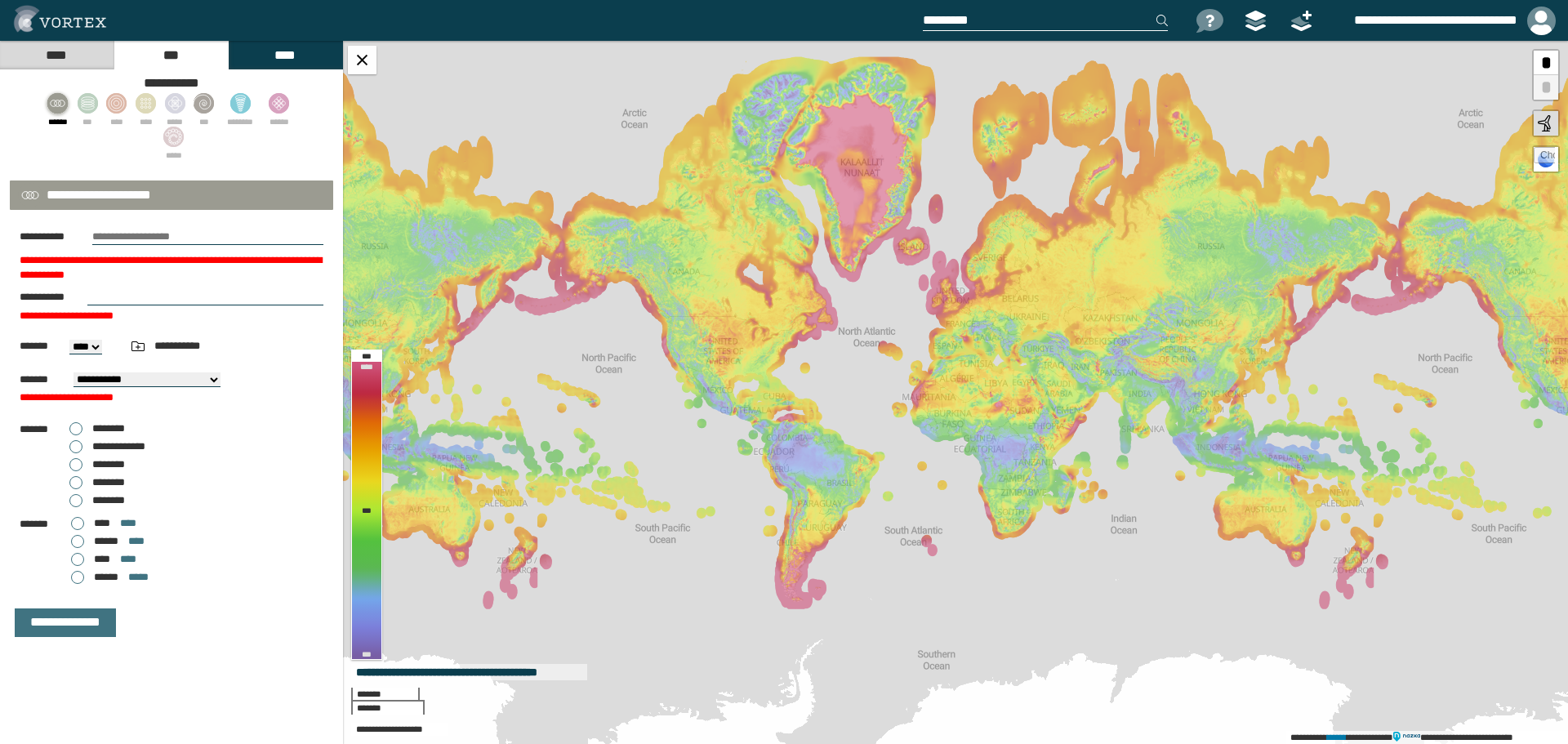 click on "********" at bounding box center (97, 483) 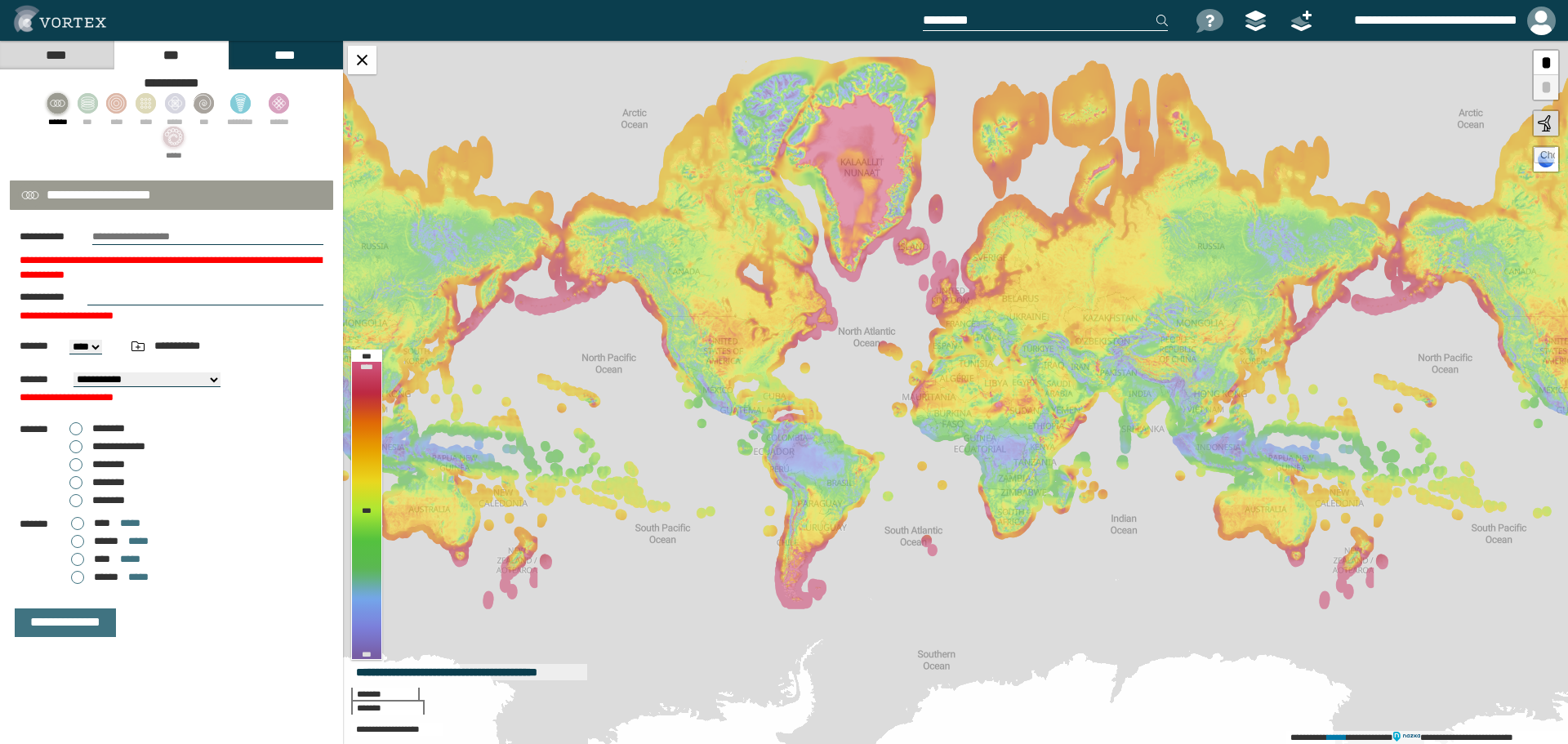 click at bounding box center [174, 136] 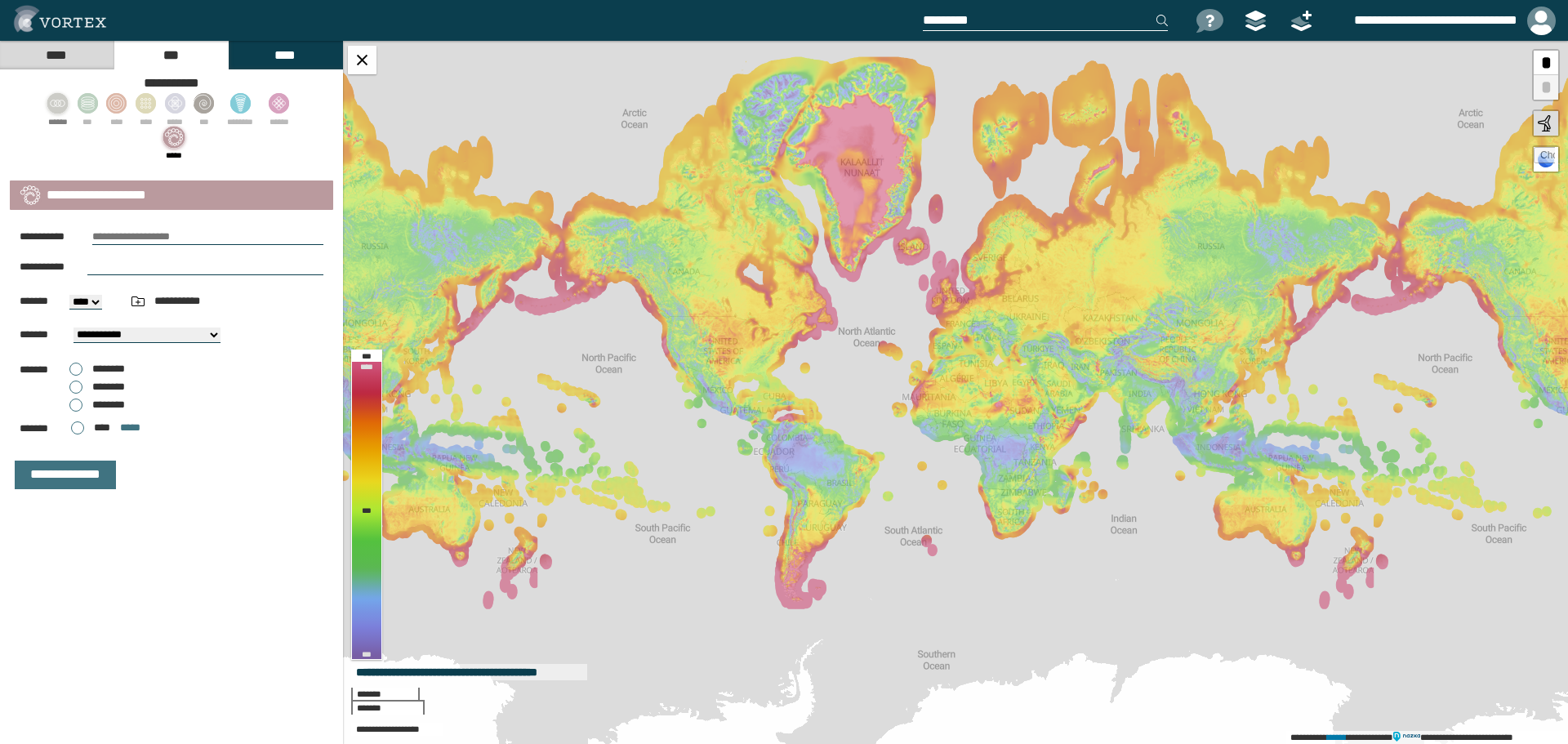 click on "********" at bounding box center [109, 368] 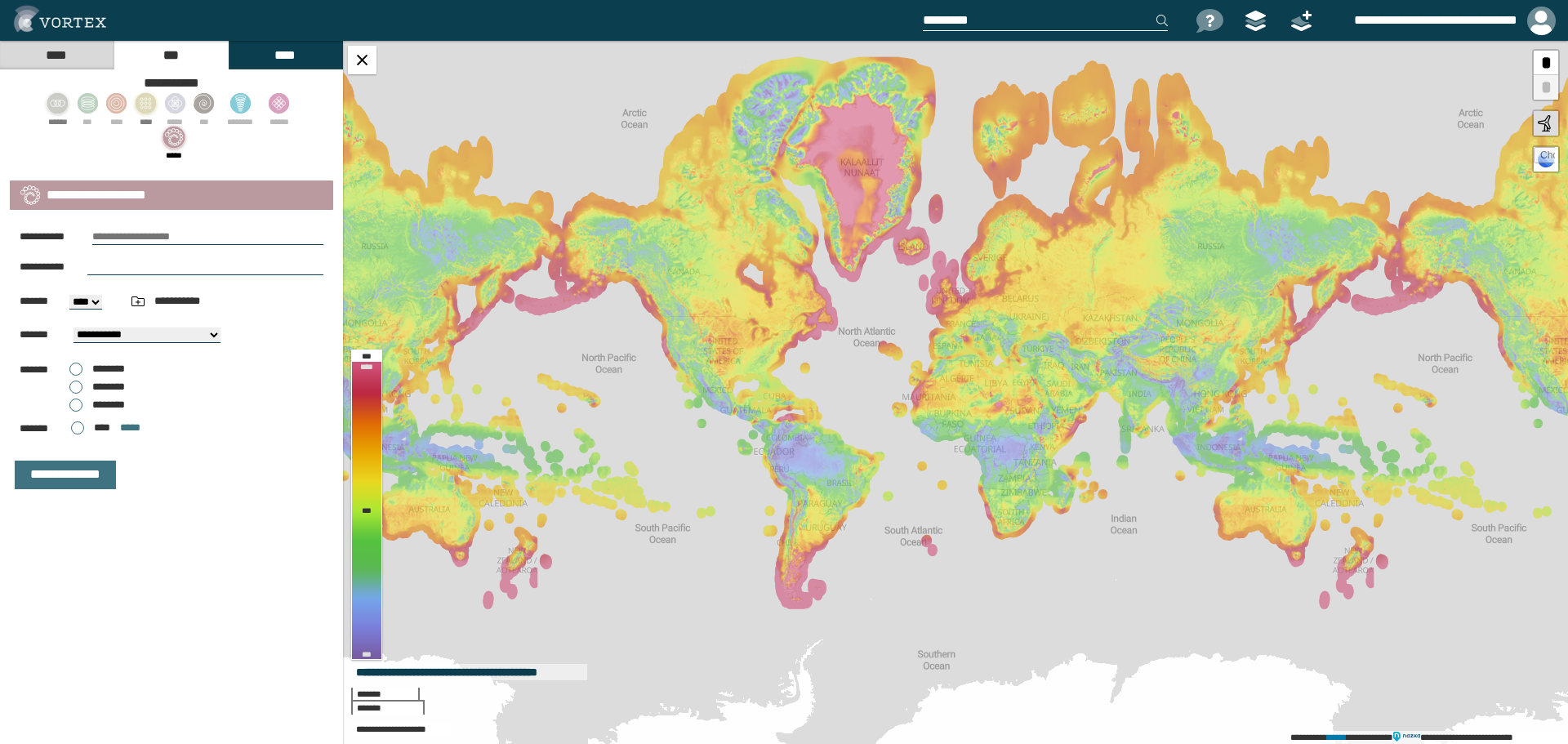 click at bounding box center [145, 103] 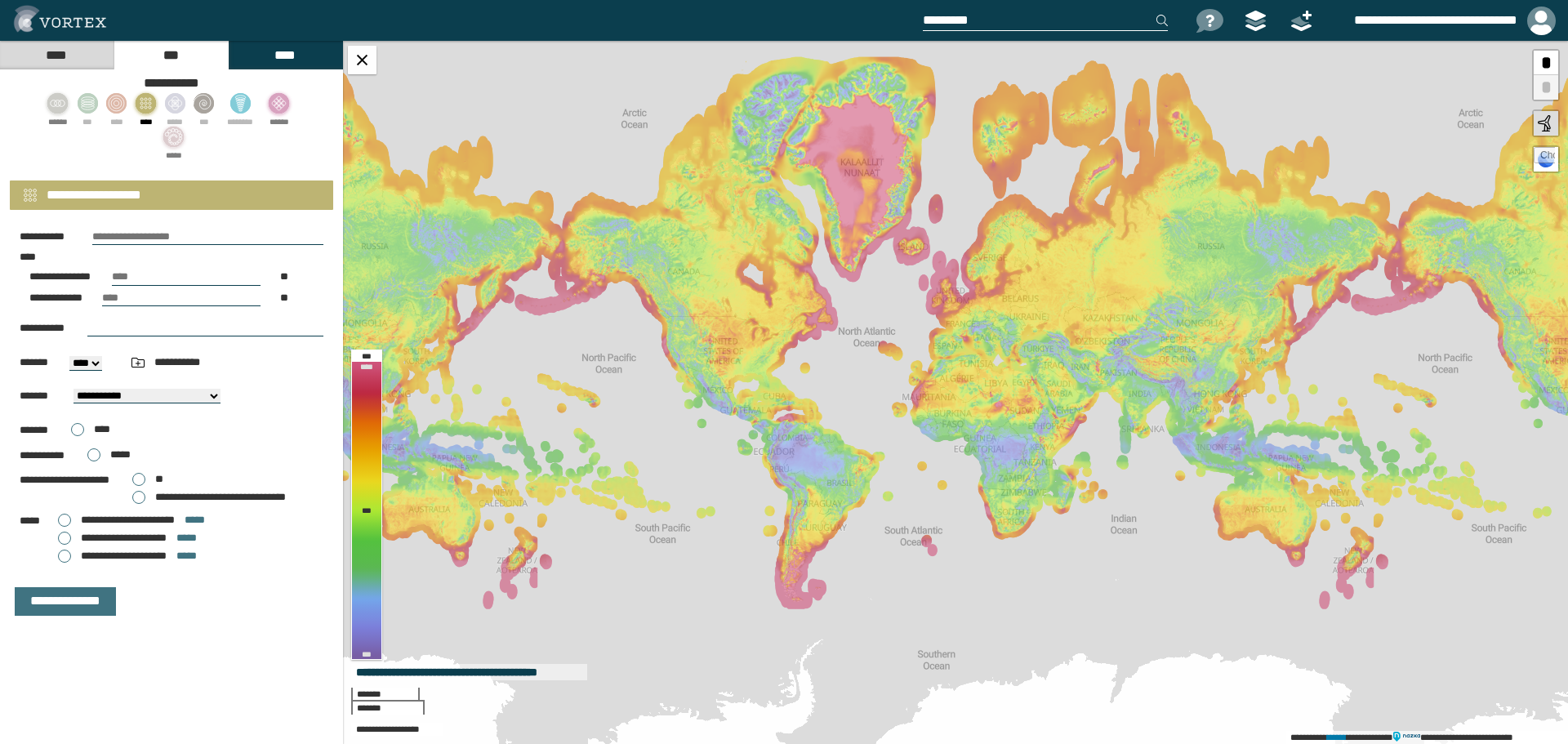 click at bounding box center [279, 103] 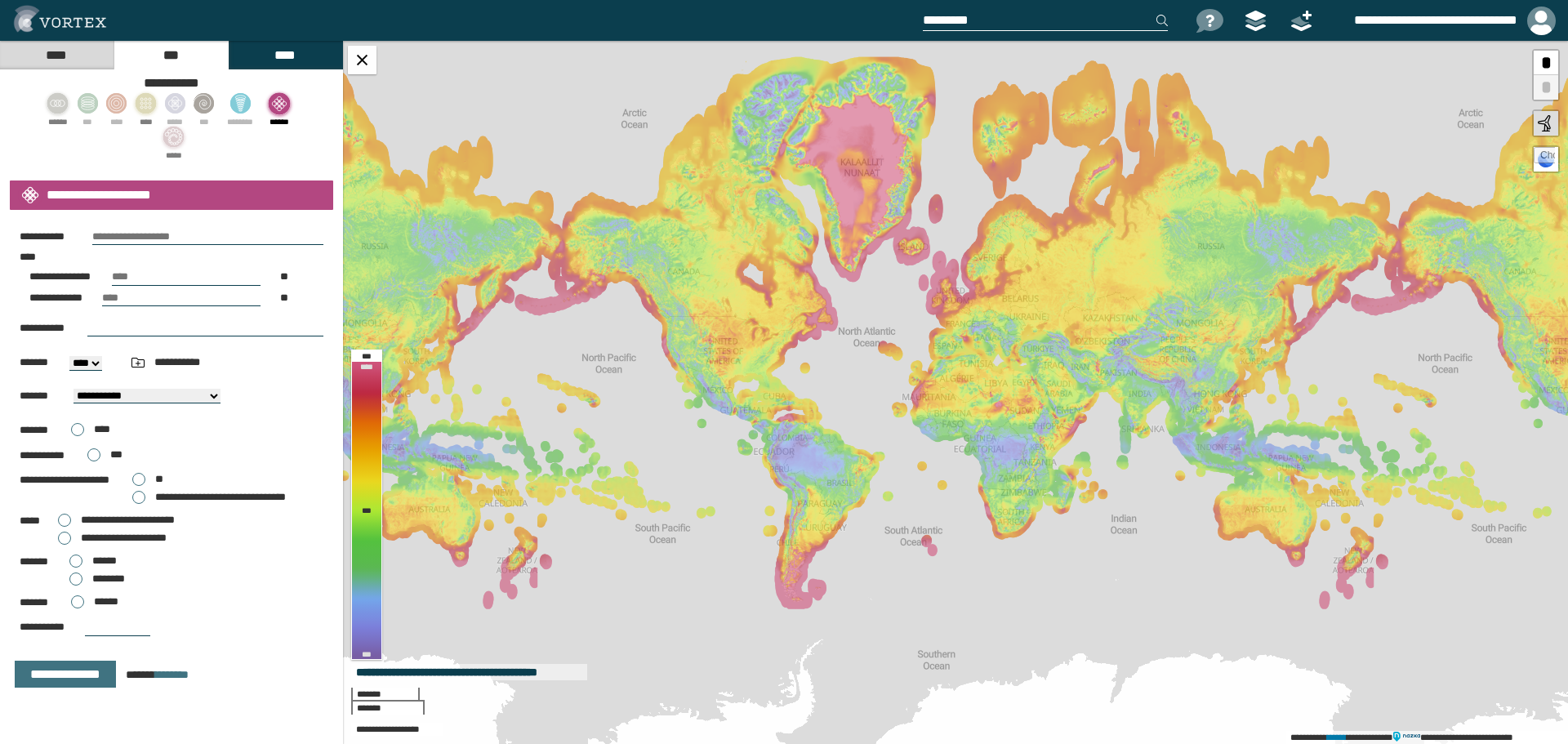 scroll, scrollTop: 6, scrollLeft: 0, axis: vertical 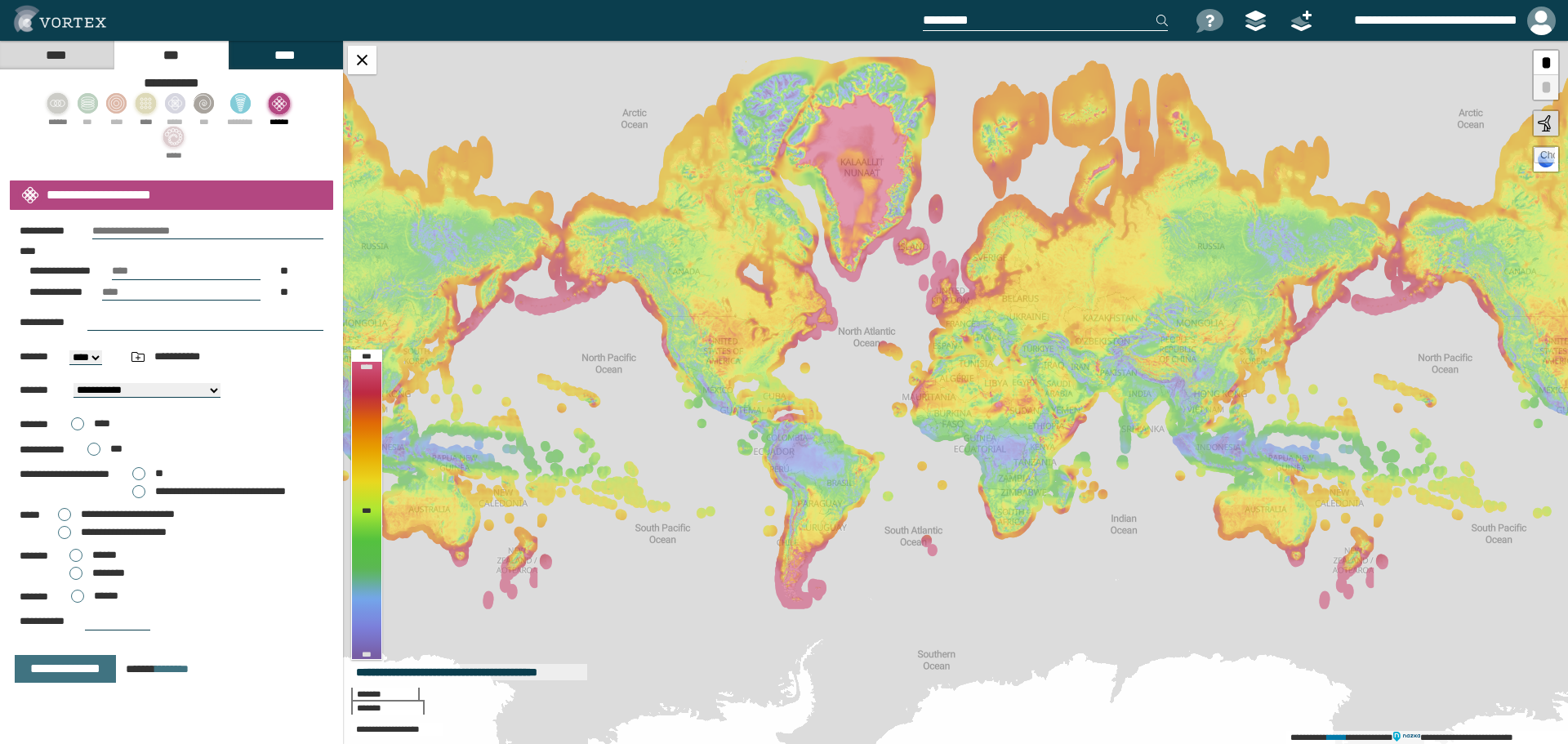 click on "********" at bounding box center (109, 572) 